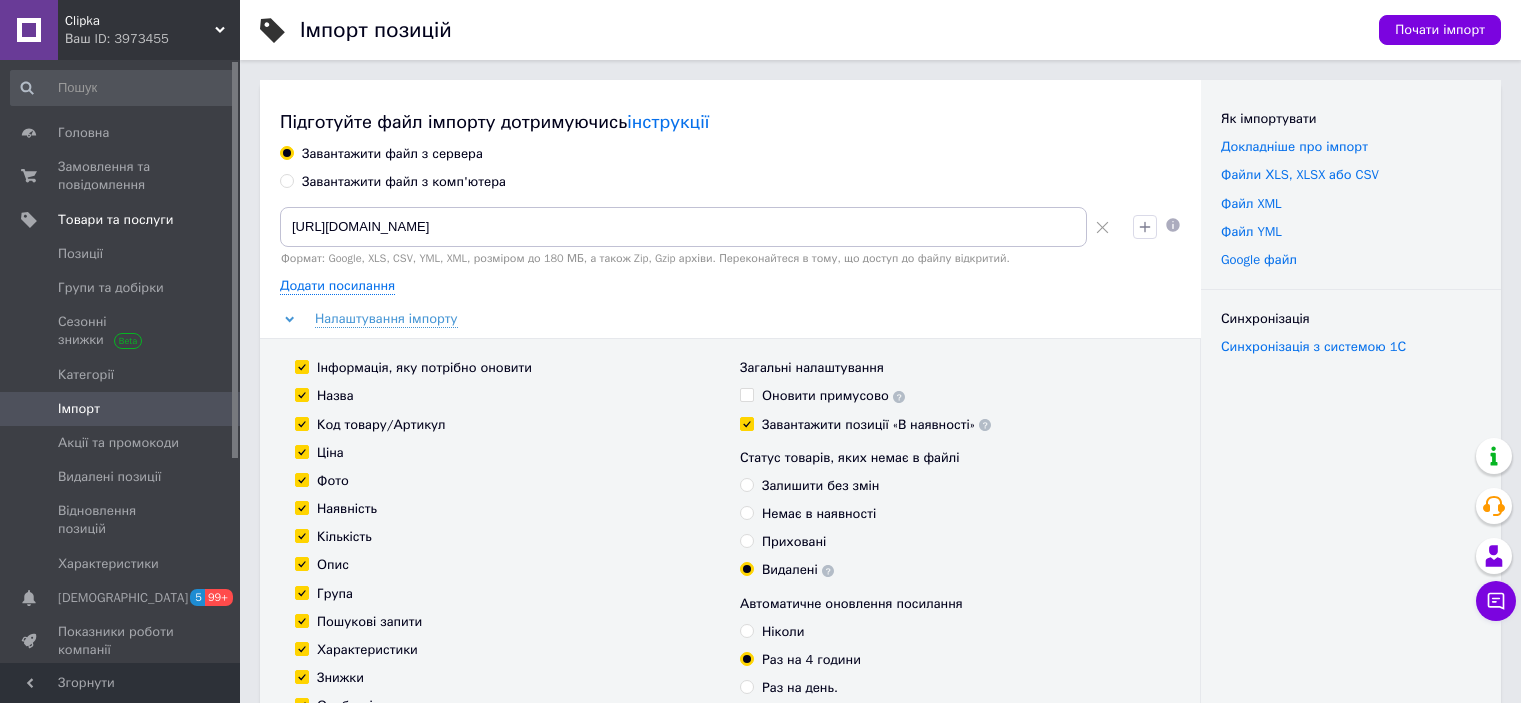 scroll, scrollTop: 4344, scrollLeft: 0, axis: vertical 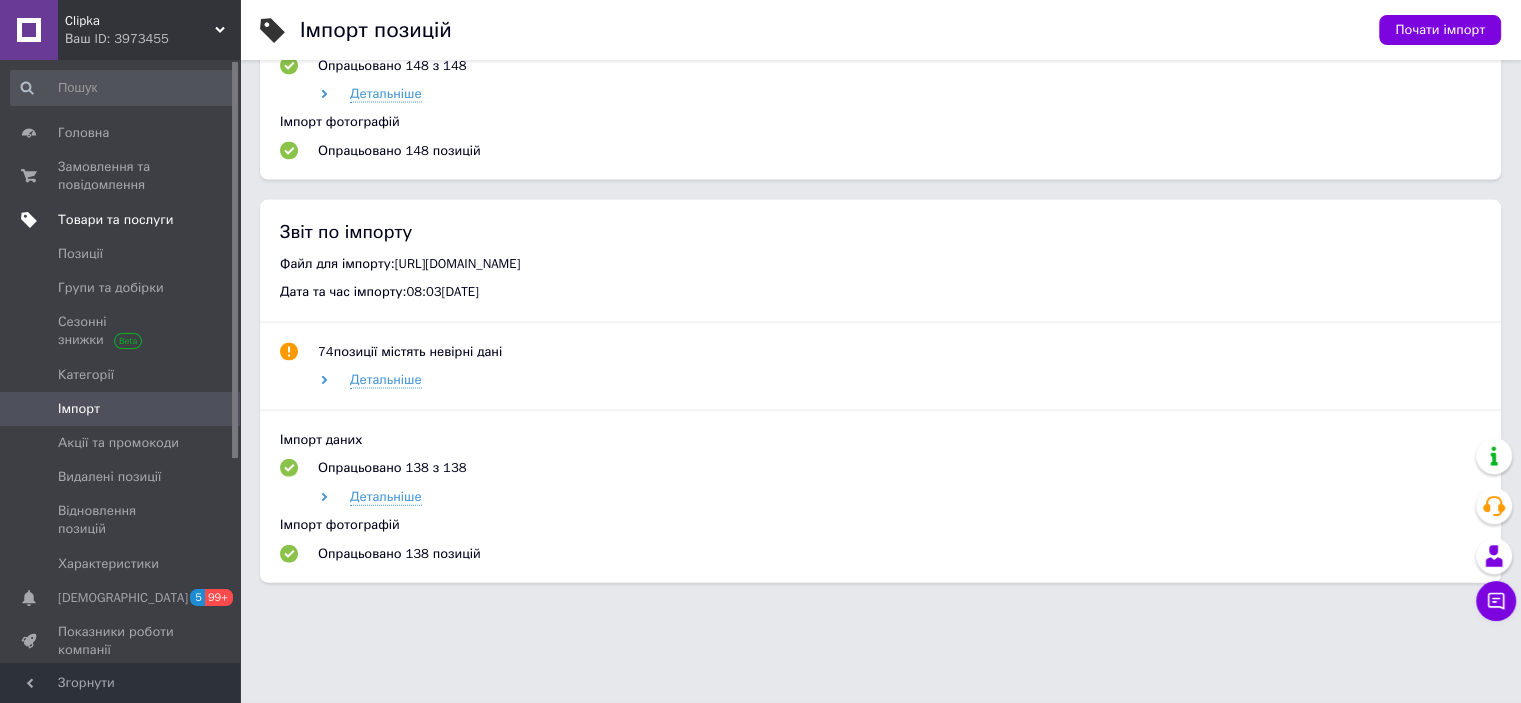 click on "Товари та послуги" at bounding box center (115, 220) 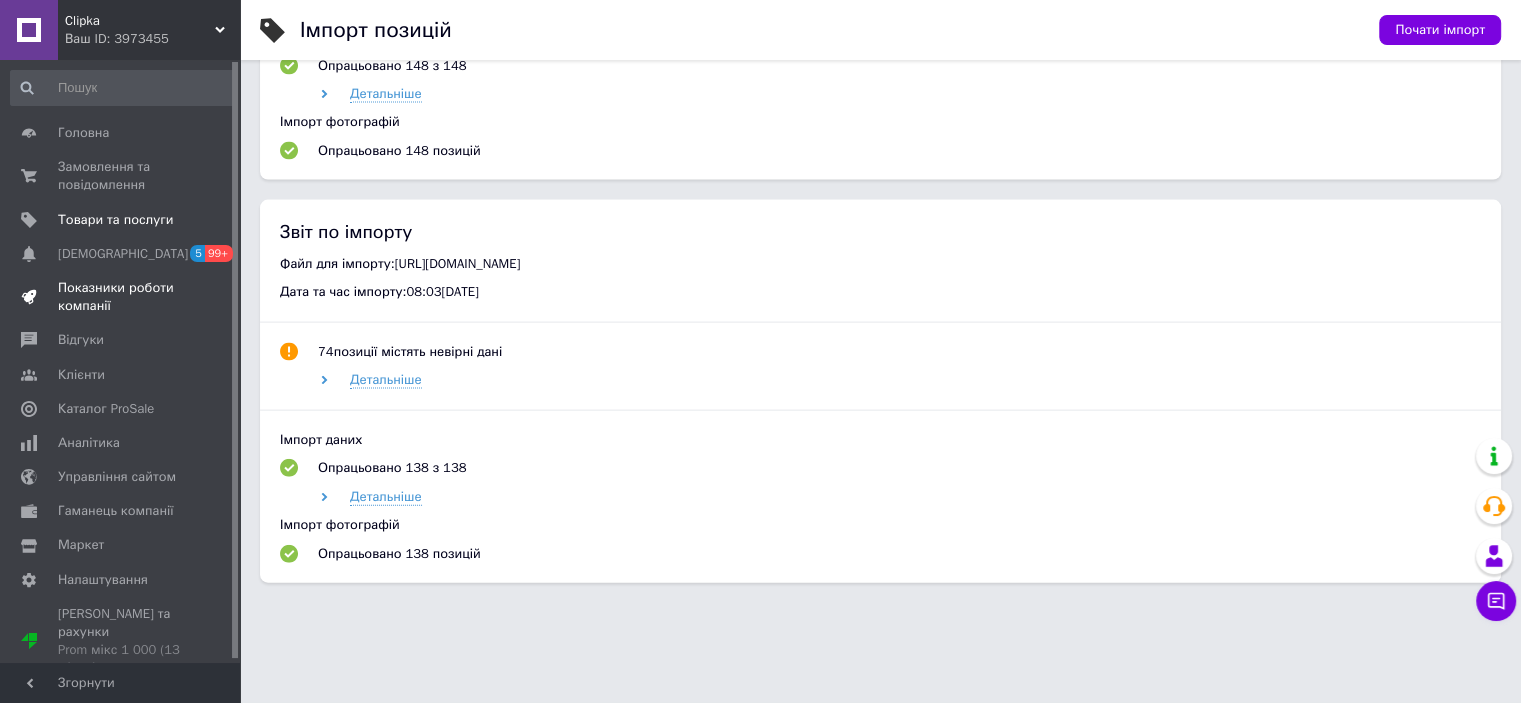 scroll, scrollTop: 4144, scrollLeft: 0, axis: vertical 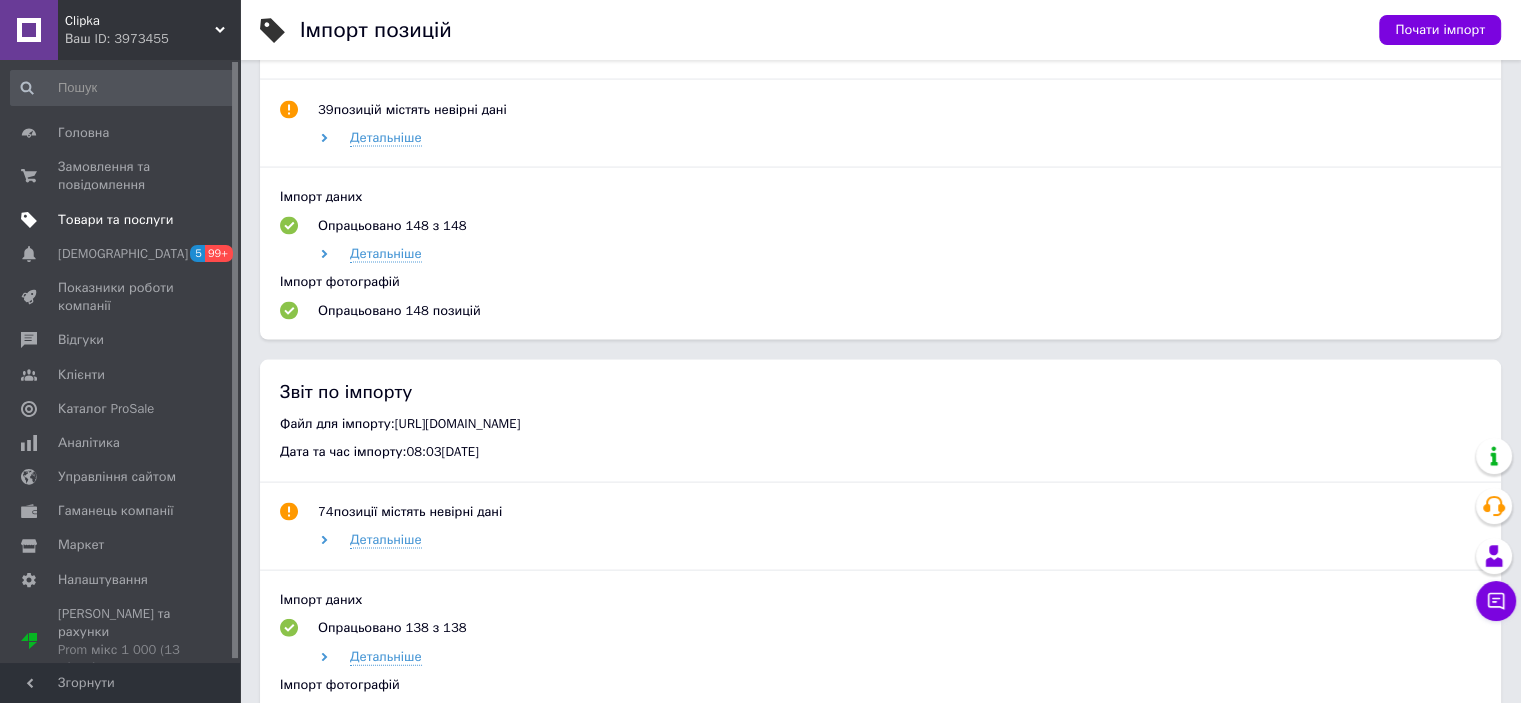 click on "Товари та послуги" at bounding box center (115, 220) 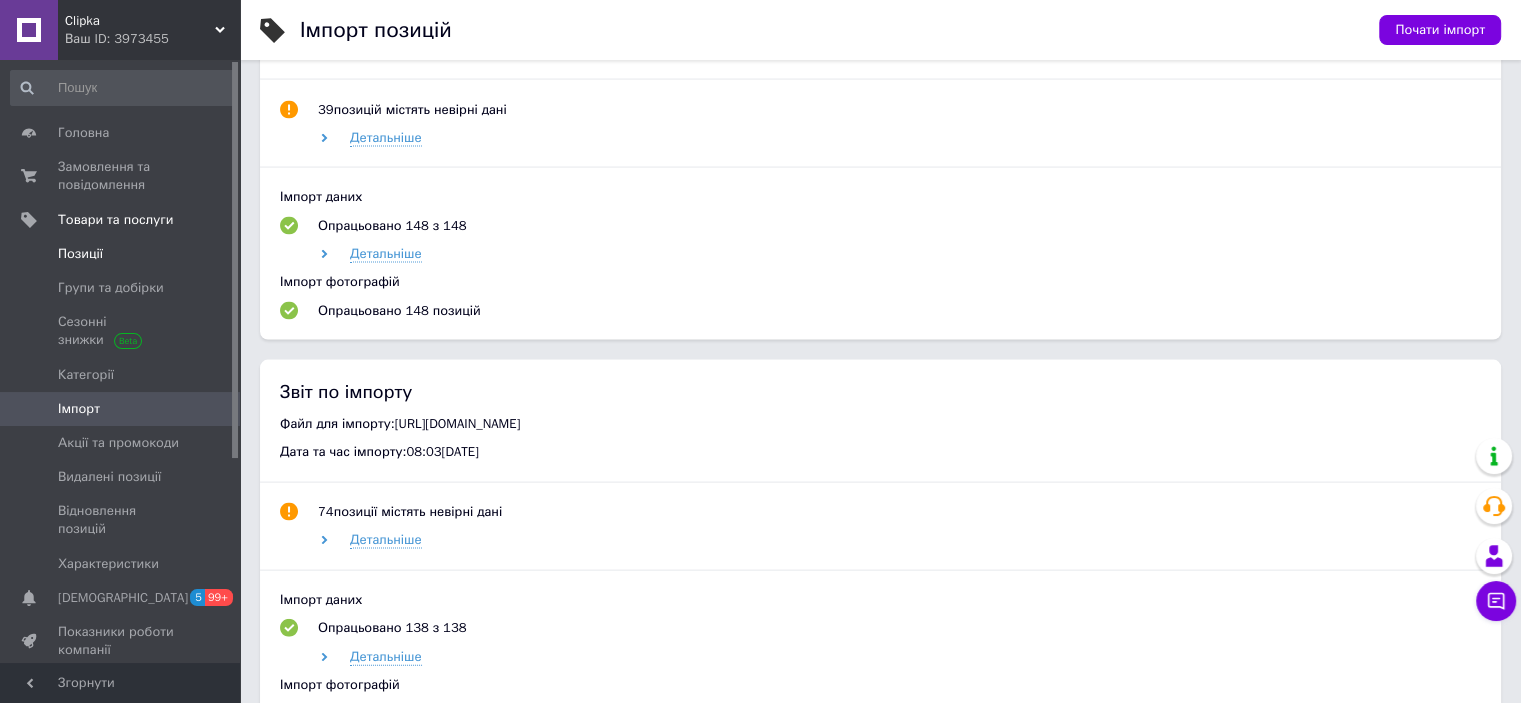 click on "Позиції" at bounding box center (121, 254) 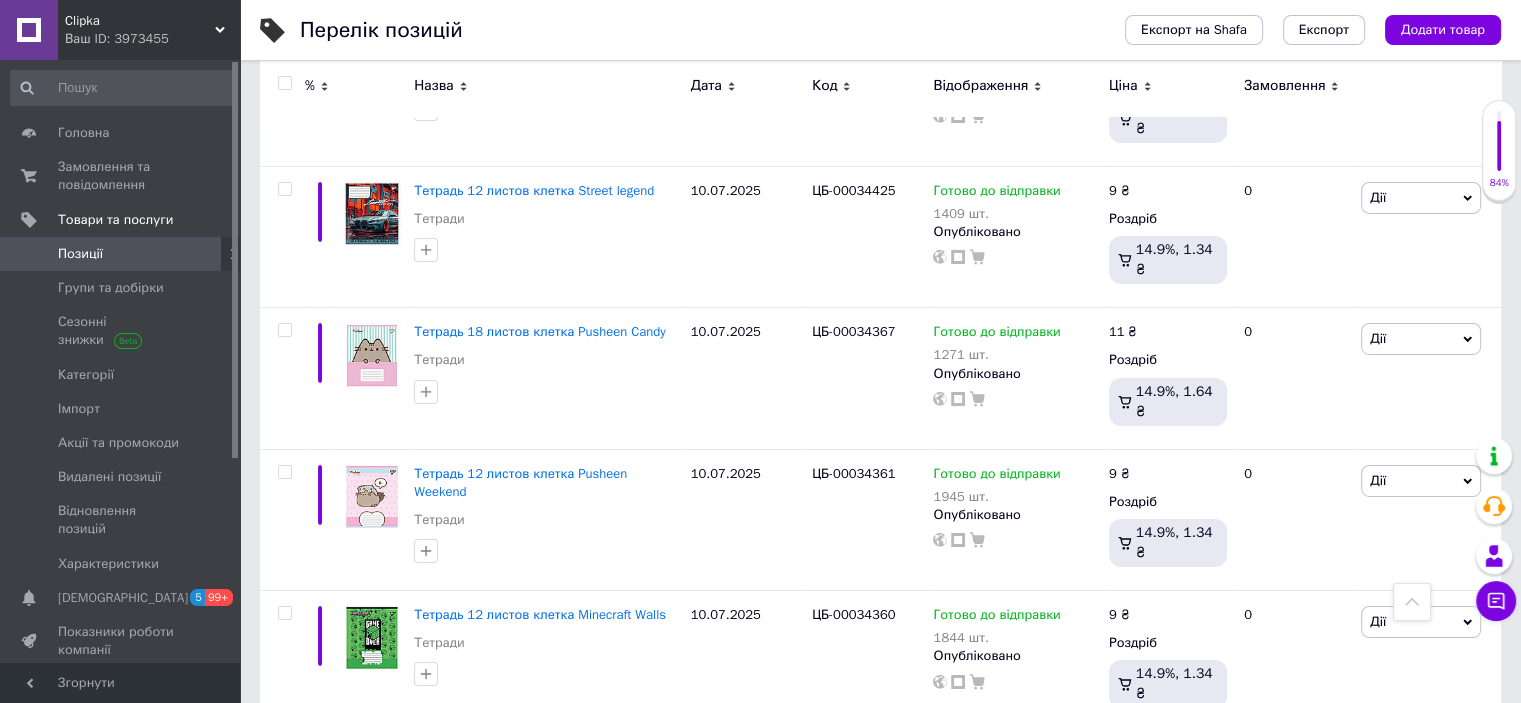 scroll, scrollTop: 6983, scrollLeft: 0, axis: vertical 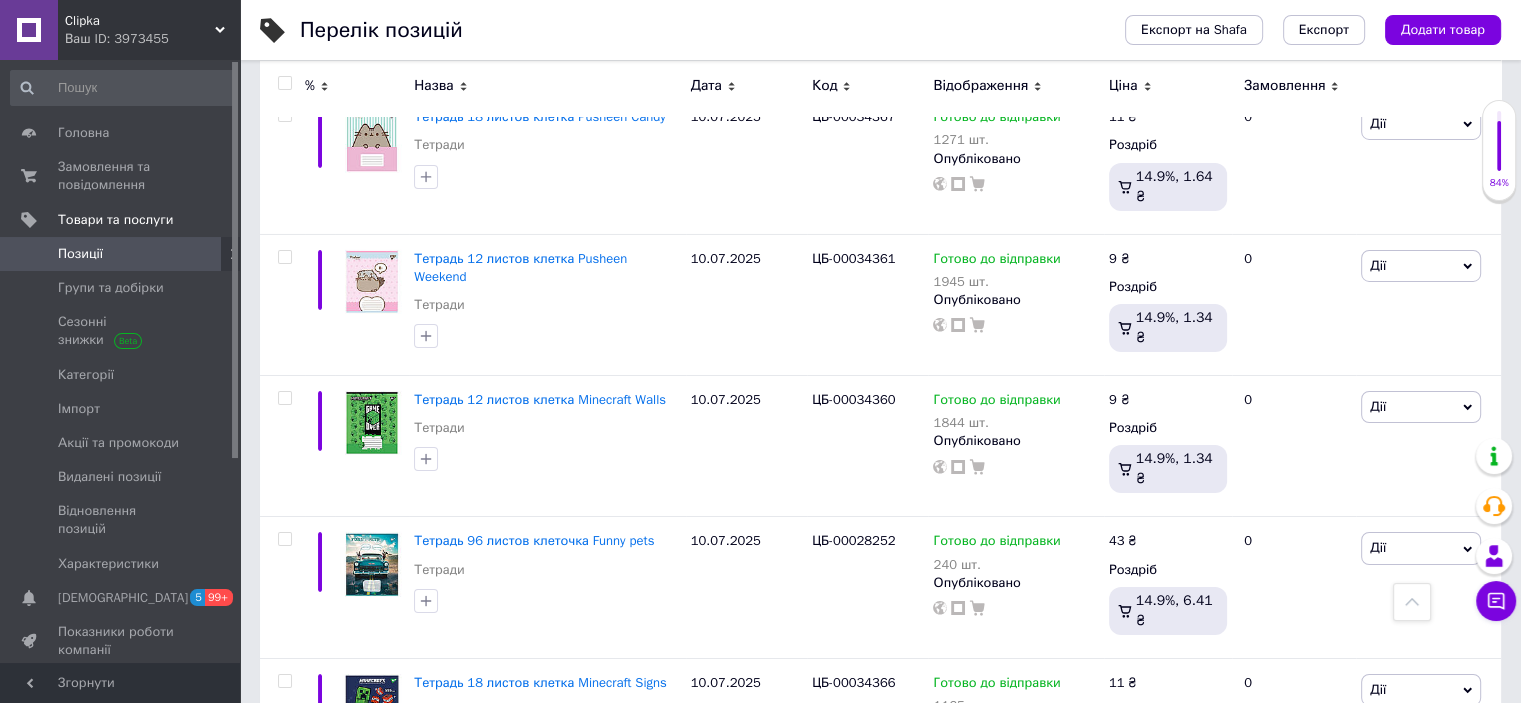 click on "Тетрадь 12 листов коса линия Minecraft Heroes" at bounding box center (537, 1256) 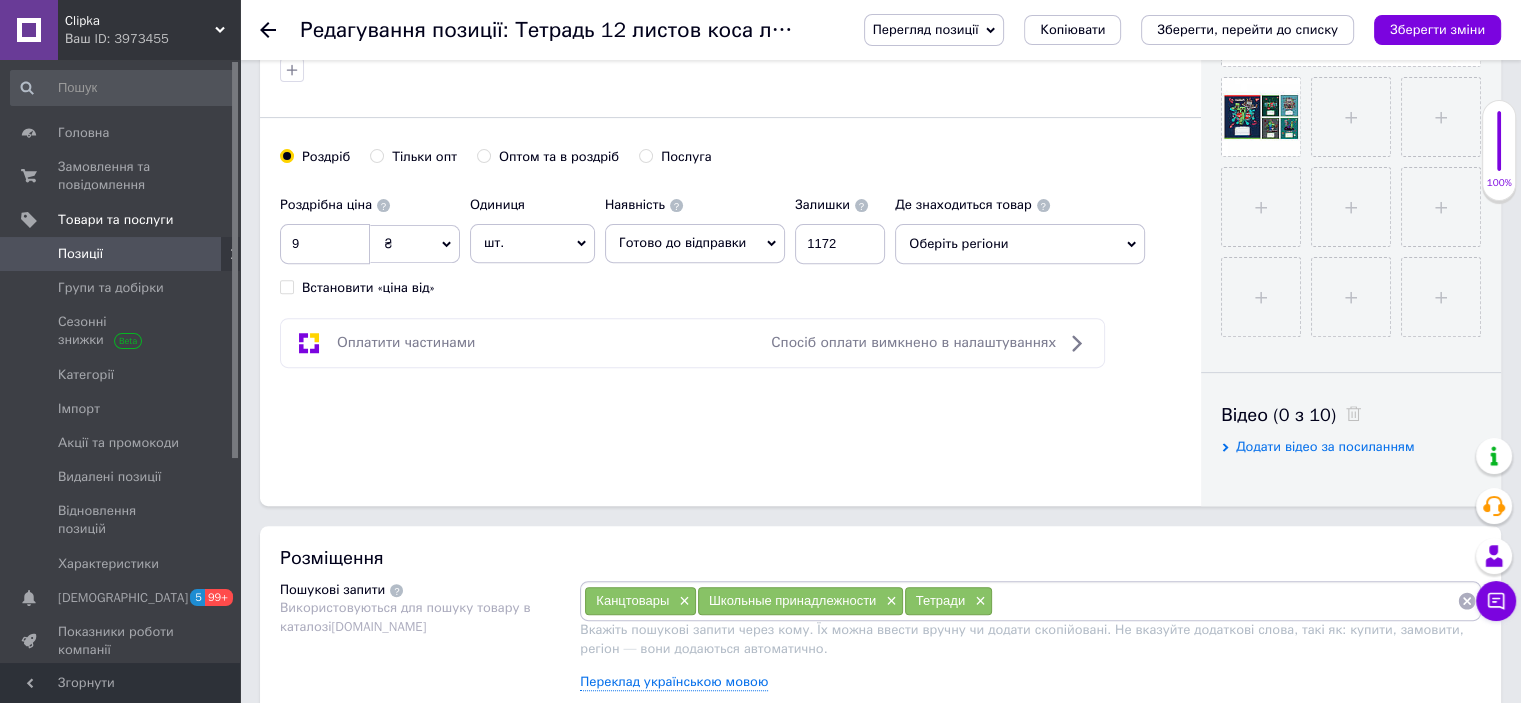 scroll, scrollTop: 700, scrollLeft: 0, axis: vertical 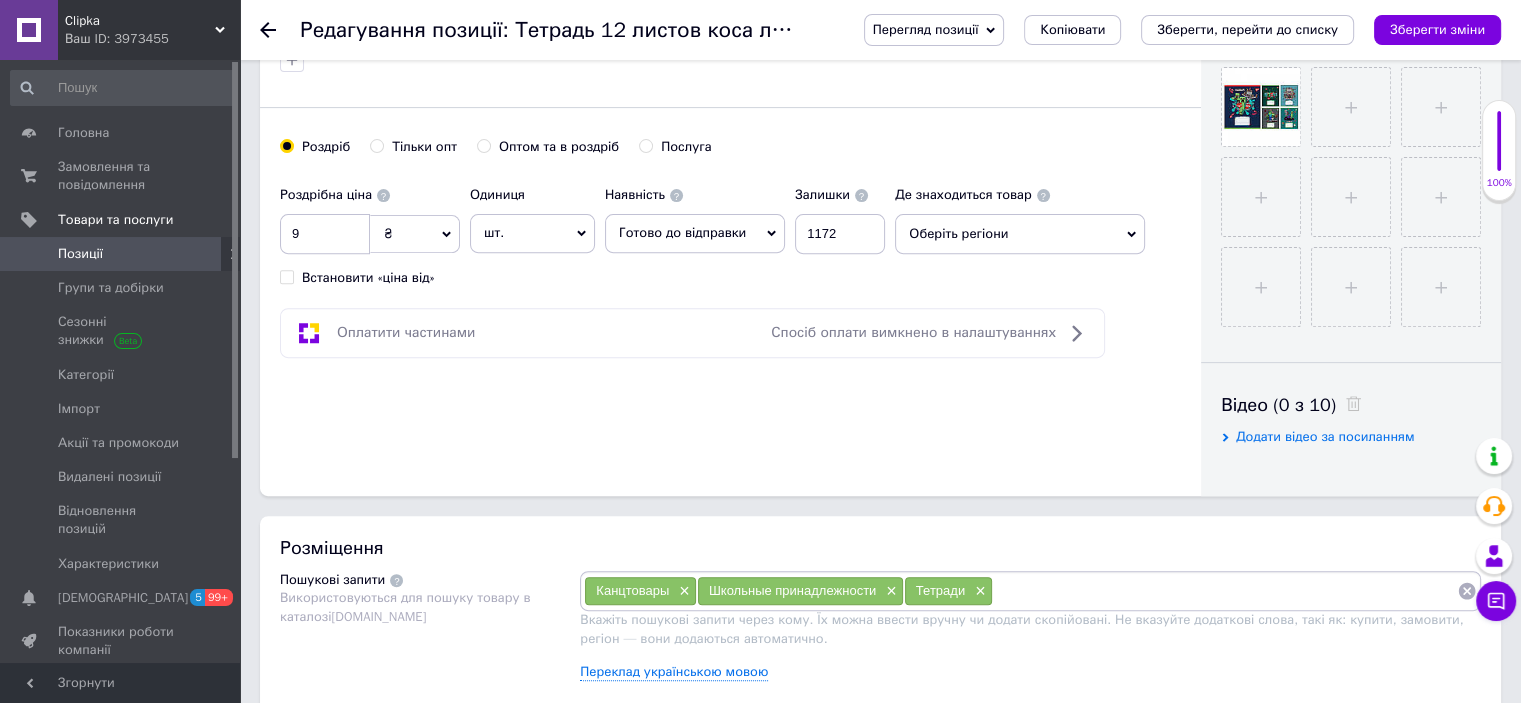 click on "шт." at bounding box center [532, 233] 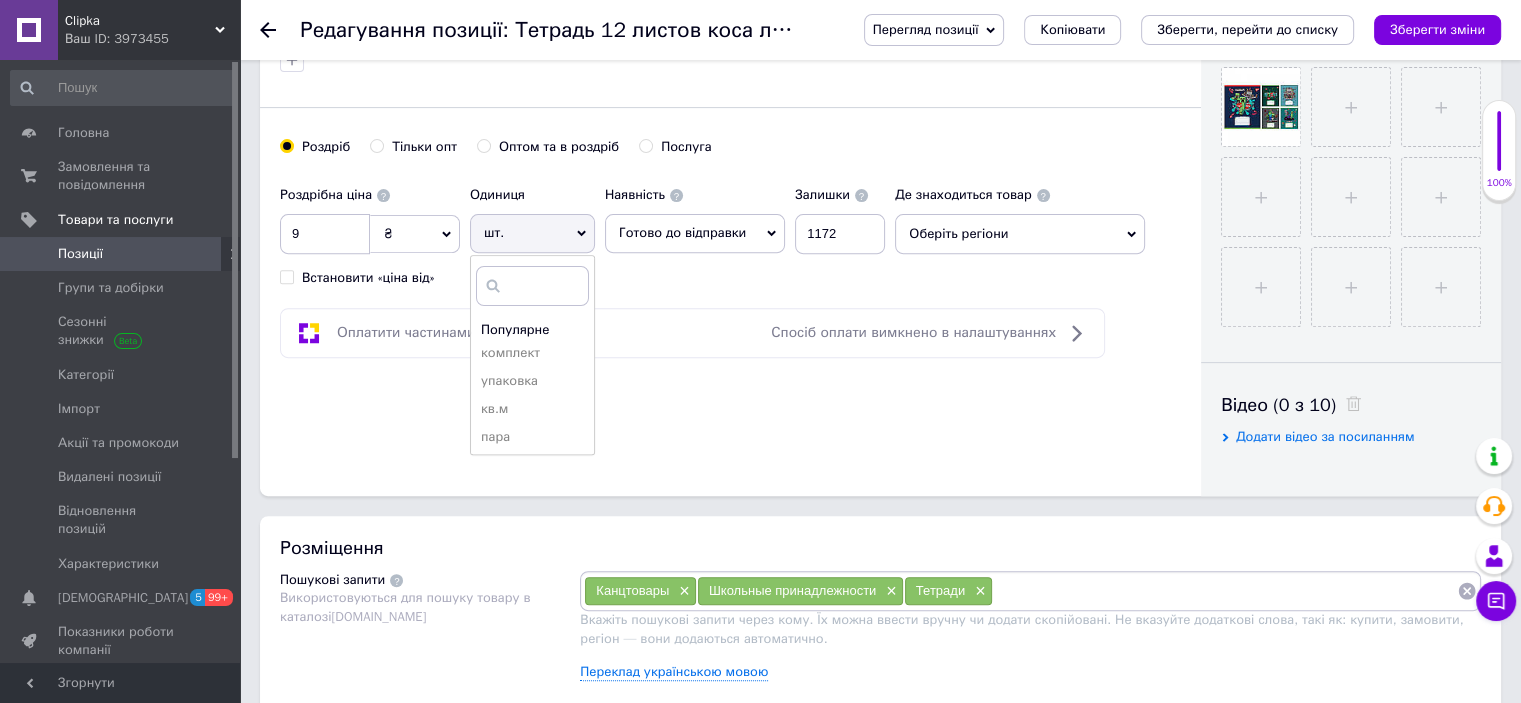 click on "шт." at bounding box center [532, 233] 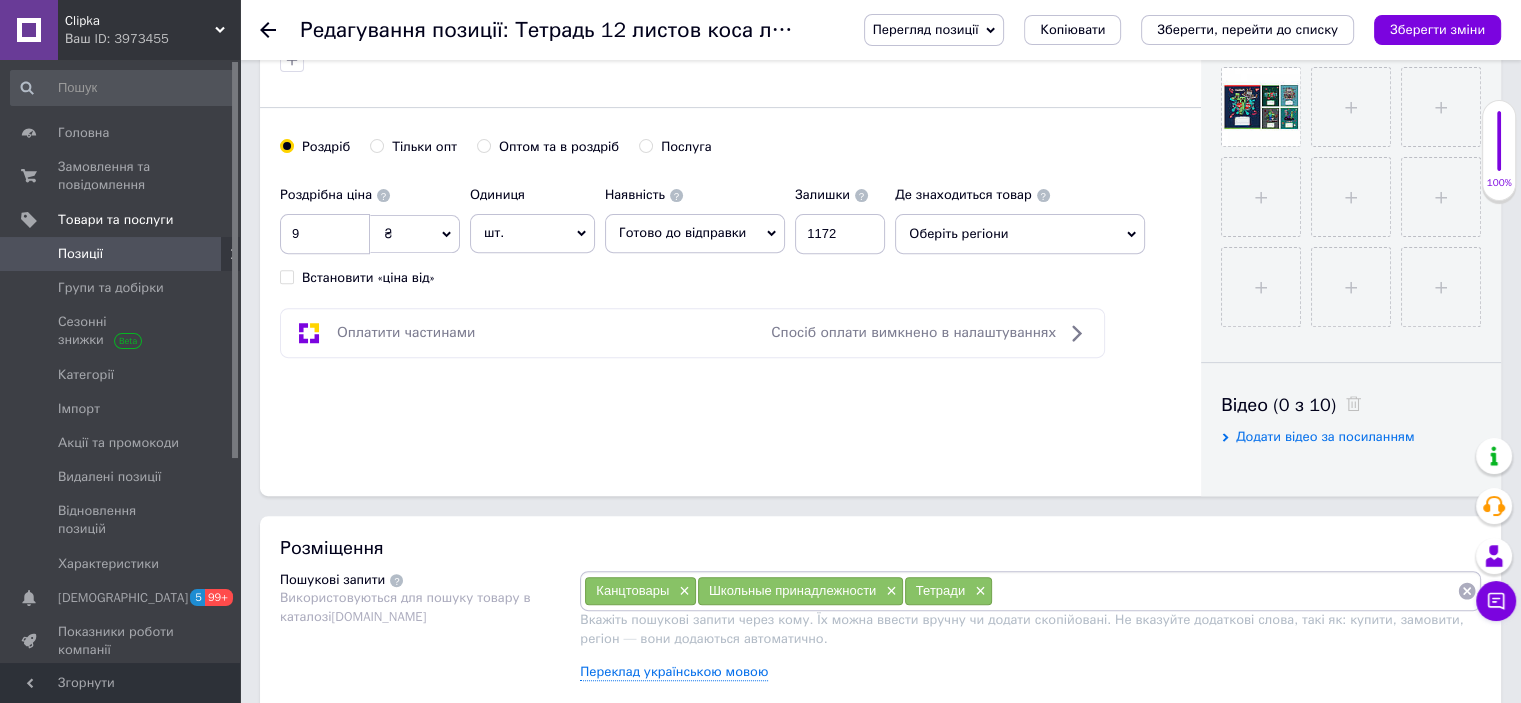click on "Роздрібна ціна 9 ₴ $ EUR CHF GBP ¥ PLN ₸ MDL HUF KGS CNY TRY KRW lei Встановити «ціна від» Одиниця шт. Популярне комплект упаковка кв.м пара м кг пог.м послуга т а автоцистерна ампула б балон банка блістер бобіна бочка бут бухта в ват виїзд відро г г га година гр/кв.м гігакалорія д дав два місяці день доба доза є єврокуб з зміна к кВт каністра карат кв.дм кв.м кв.см кв.фут квартал кг кг/кв.м км колесо комплект коробка куб.дм куб.м л л лист м м мВт мл мм моток місяць мішок н набір номер о об'єкт од. п палетомісце пара партія пач пог.м послуга посівна одиниця птахомісце півроку пігулка р" at bounding box center [587, 231] 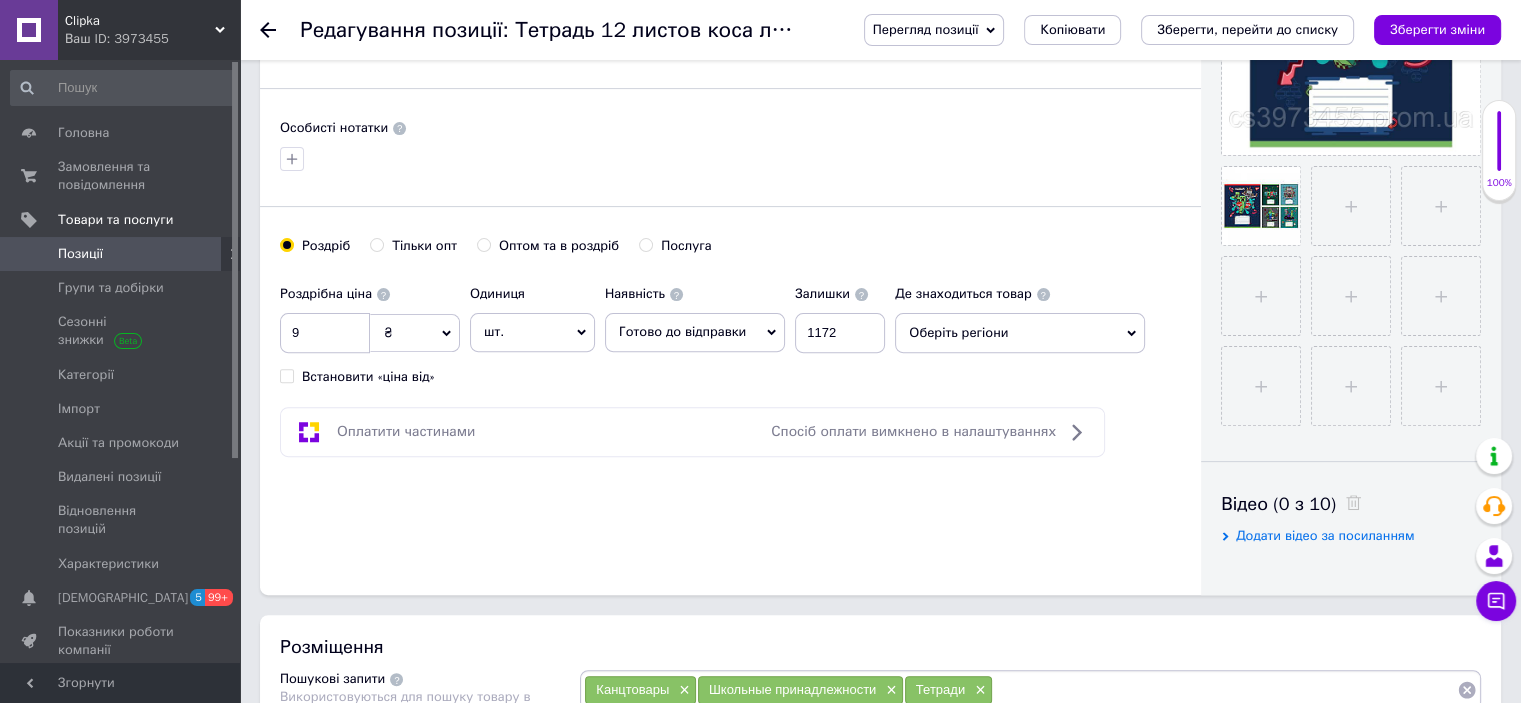 scroll, scrollTop: 600, scrollLeft: 0, axis: vertical 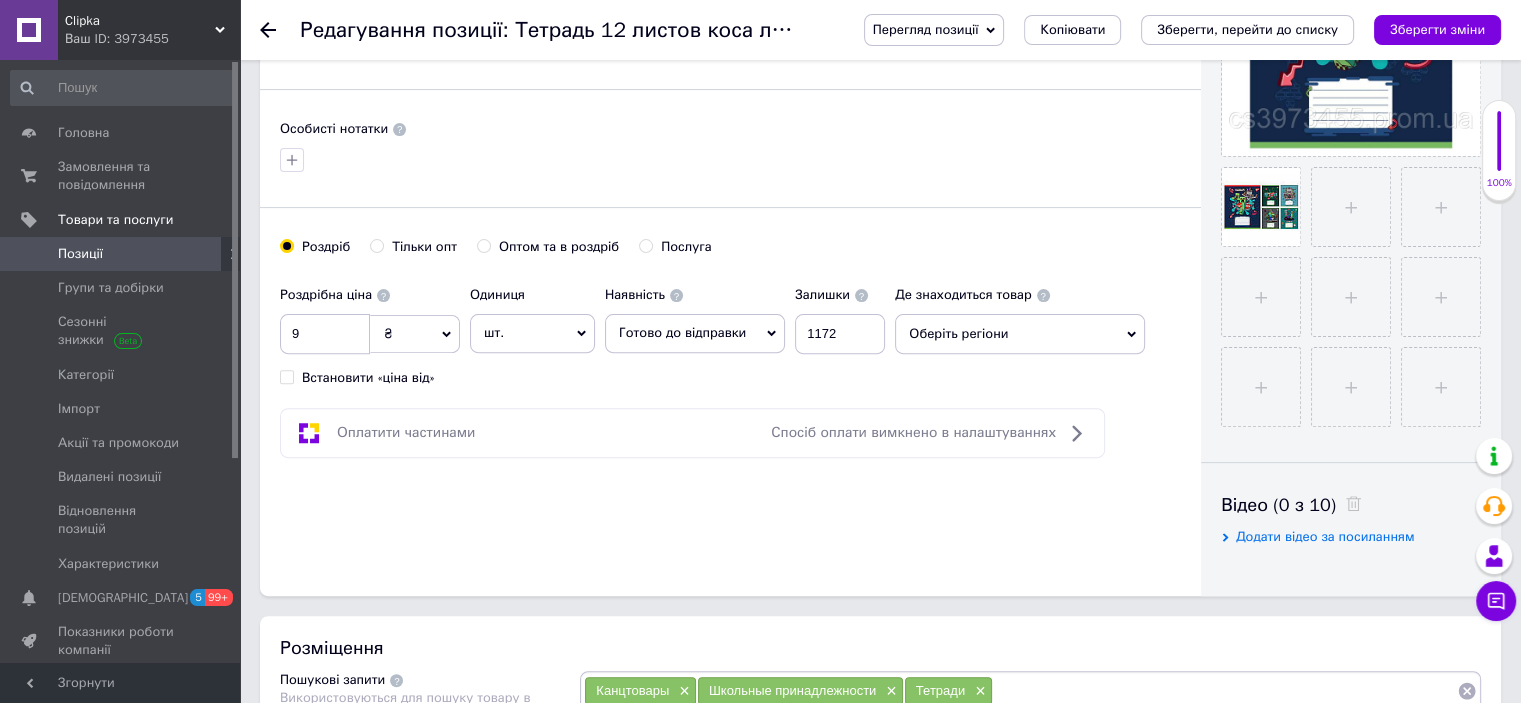click on "шт." at bounding box center (532, 333) 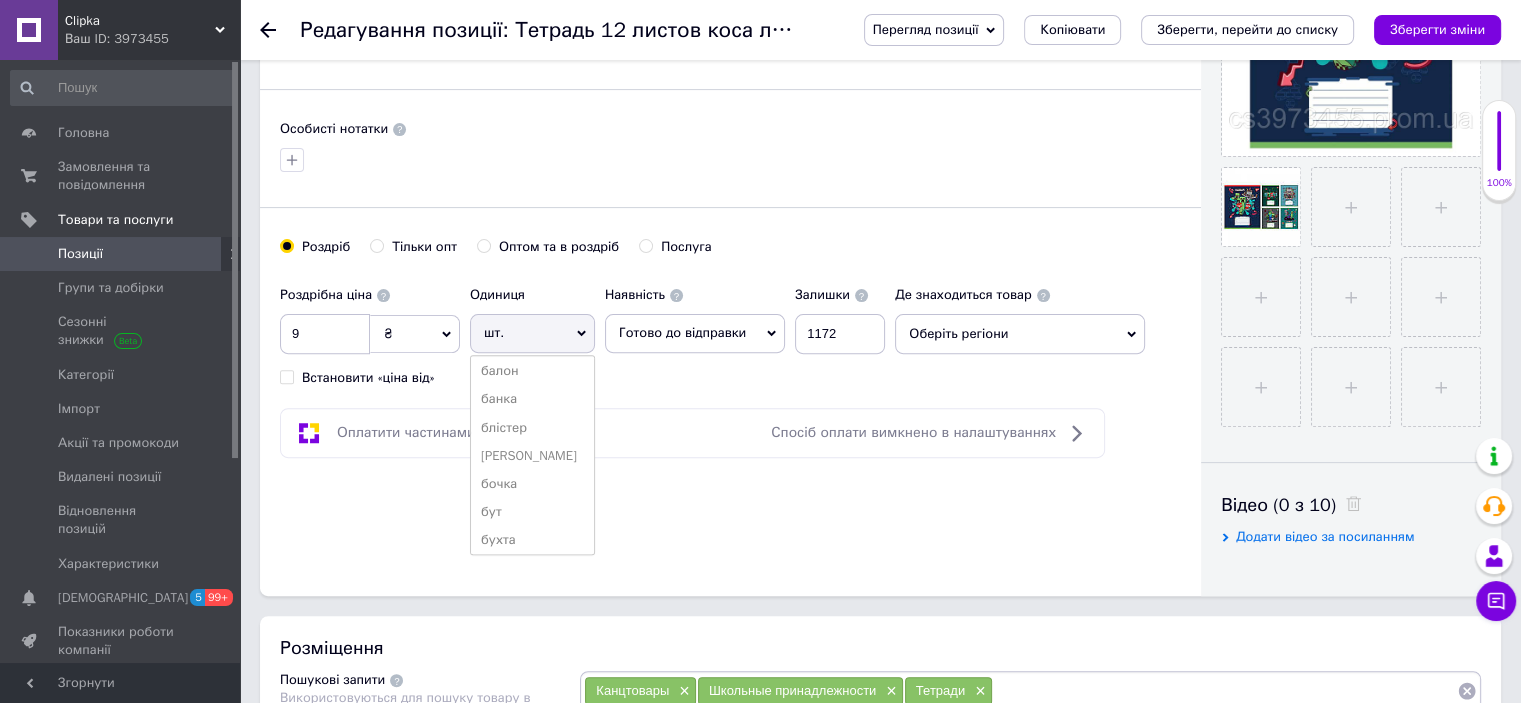 scroll, scrollTop: 0, scrollLeft: 0, axis: both 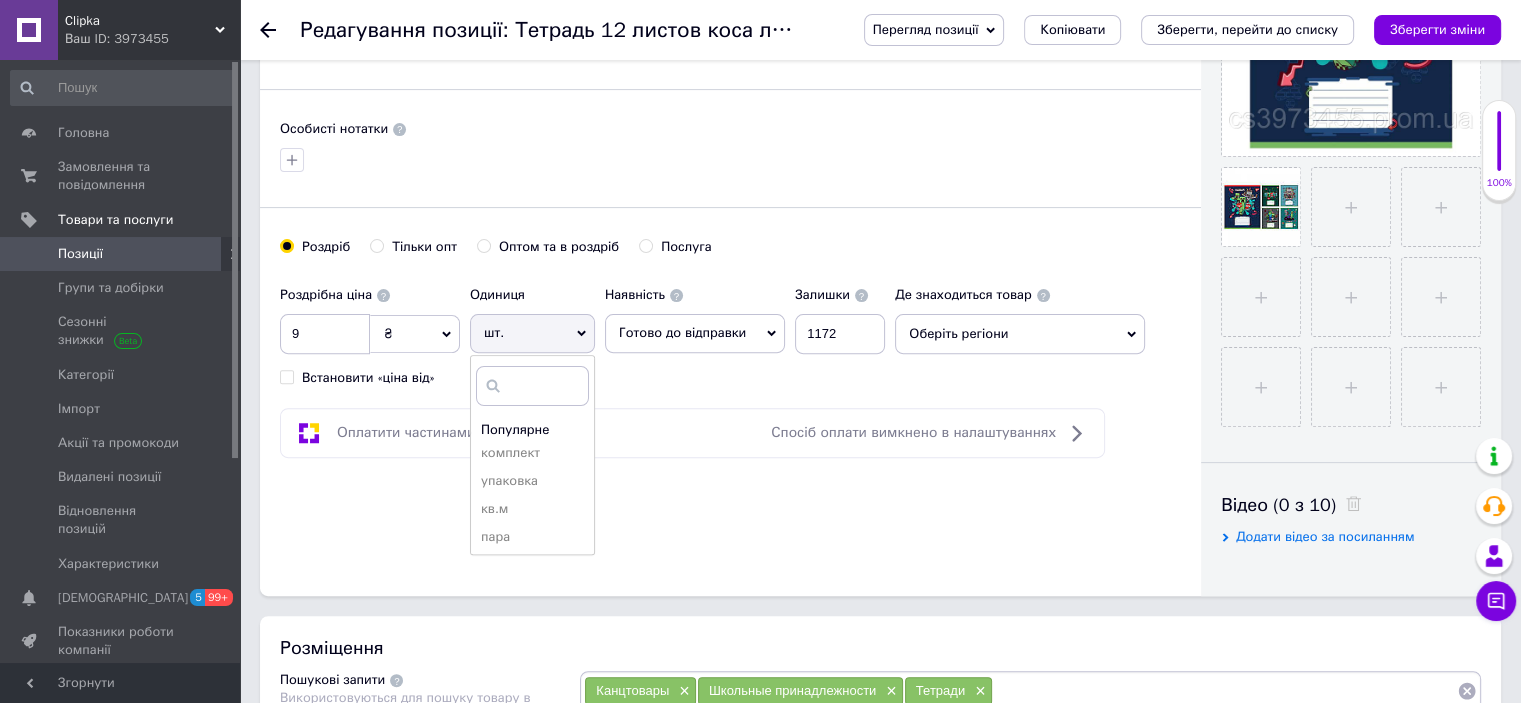 click on "Основна інформація Назва позиції (Російська) ✱ Тетрадь 12 листов коса линия Minecraft Heroes Код/Артикул ЦБ-00034362 Опис (Російська) ✱ Тетрадь ученическая школьная ТМ Yes "Minecraft Heroes", 12 листов, косая линия – идеальный выбор для учащихся младших классов. Изготовлен из высококачественной бумаги, которая обеспечивает комфортное письмо без пропитки чернил. Яркий дизайн с яркой тематикой Minecraft Heroes делает его привлекательным решением для первых лет обучения.
Основные характеристики:
- формат: А5
- Количество листов: 12
- Тип ленивости: косая линия
- Тип скрепления: скоба" at bounding box center (730, 38) 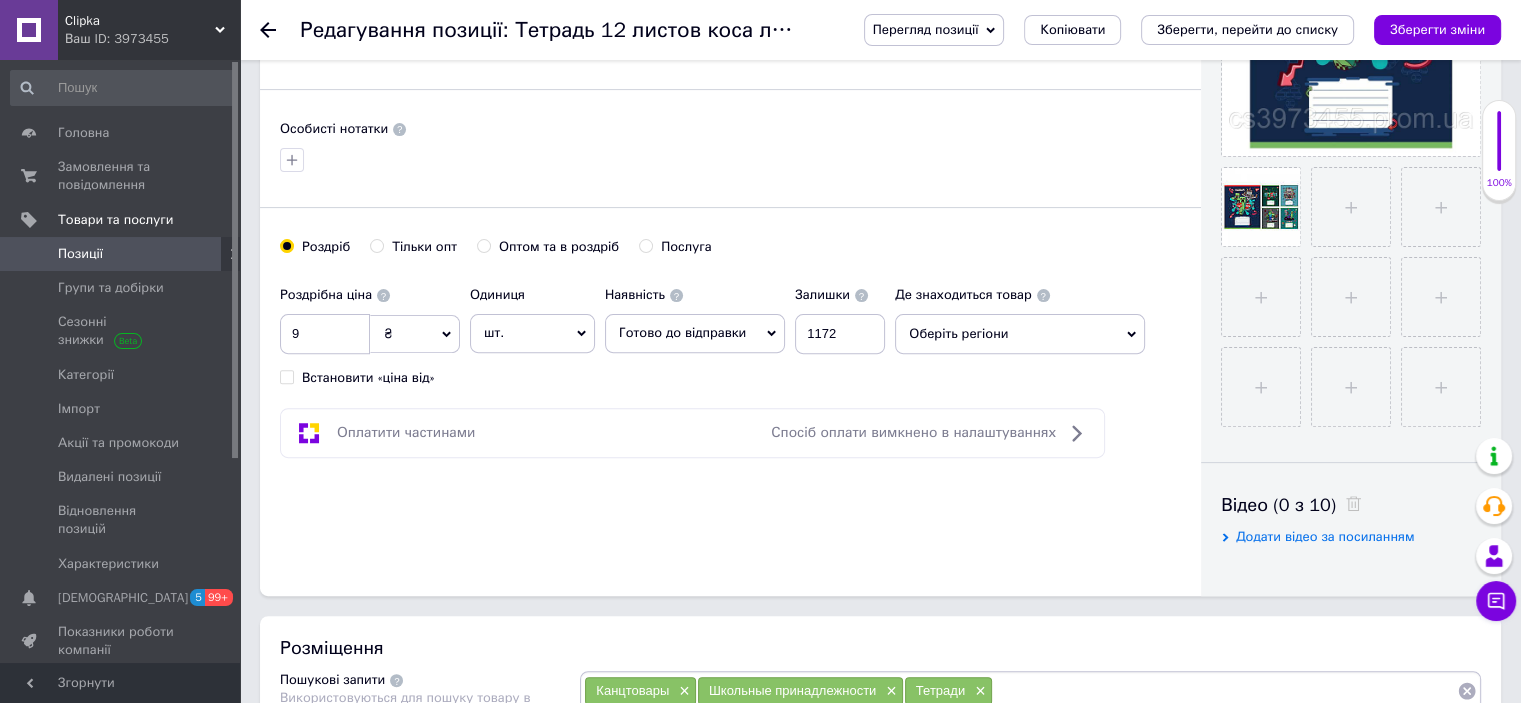 click on "Тільки опт" at bounding box center (413, 247) 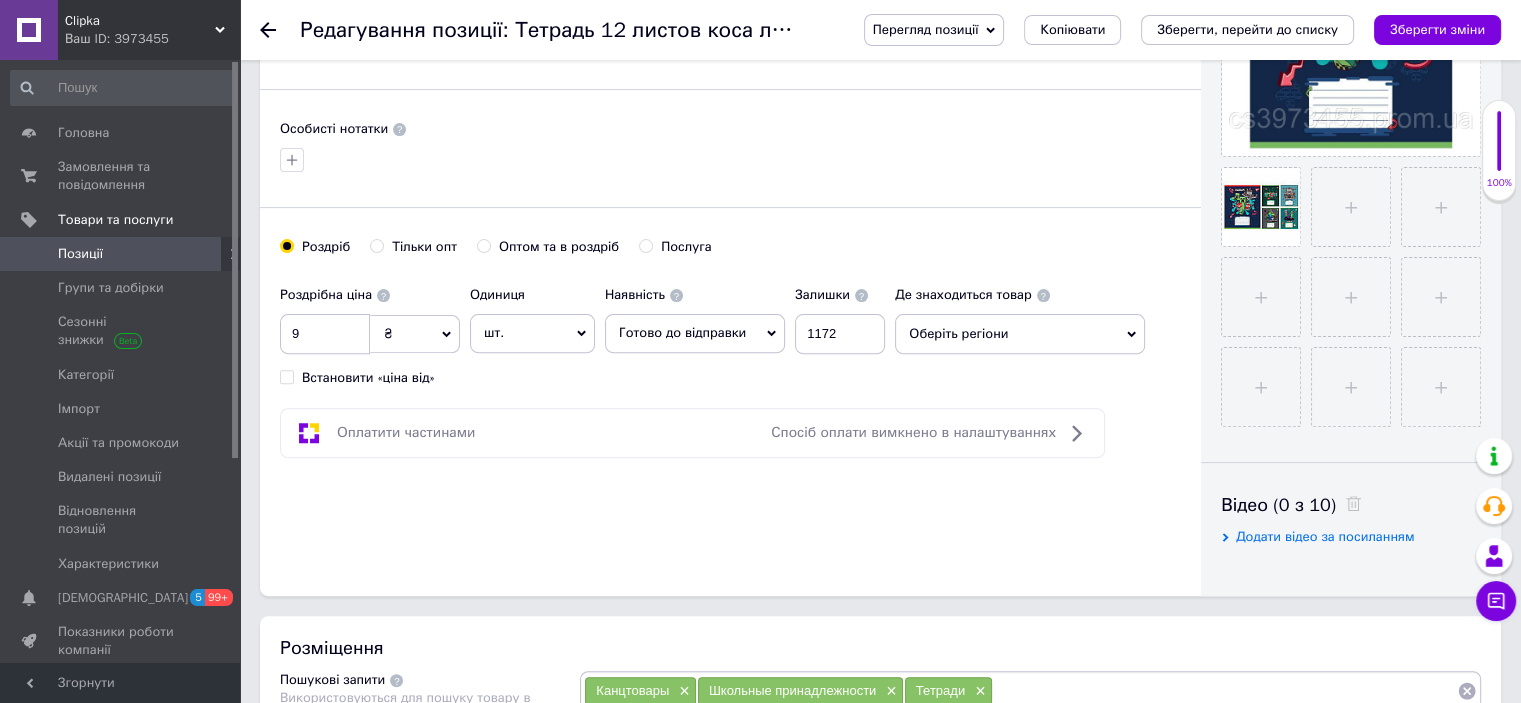 radio on "true" 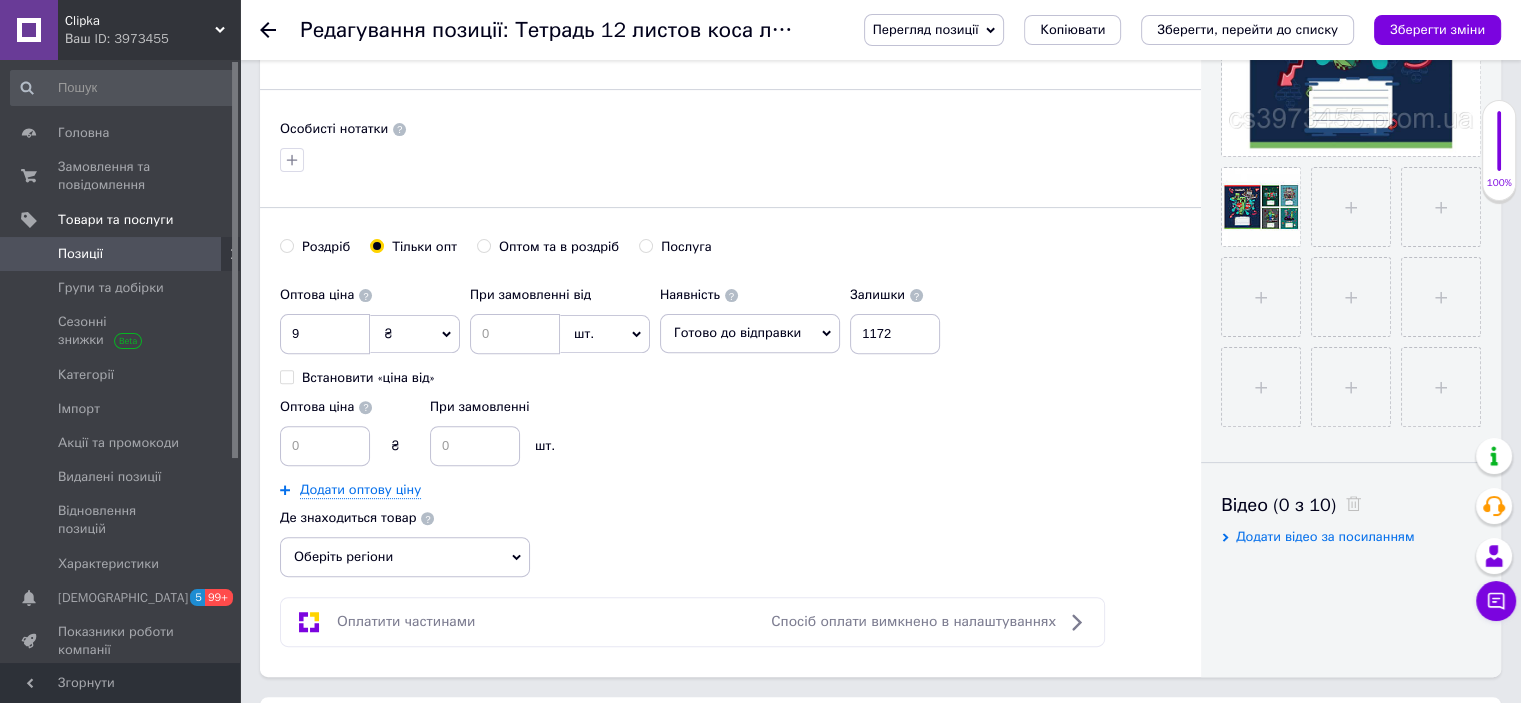 click on "Оптом та в роздріб" at bounding box center (483, 245) 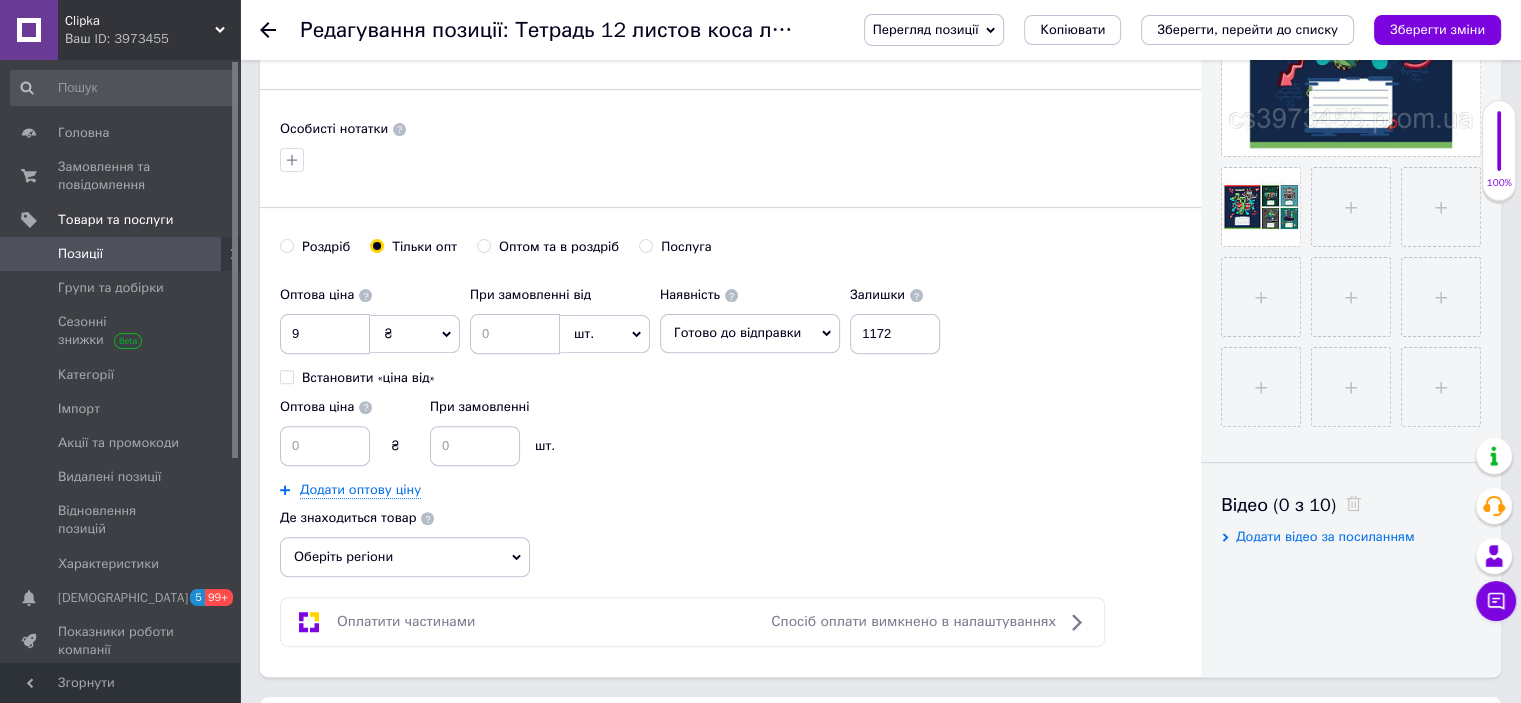 radio on "true" 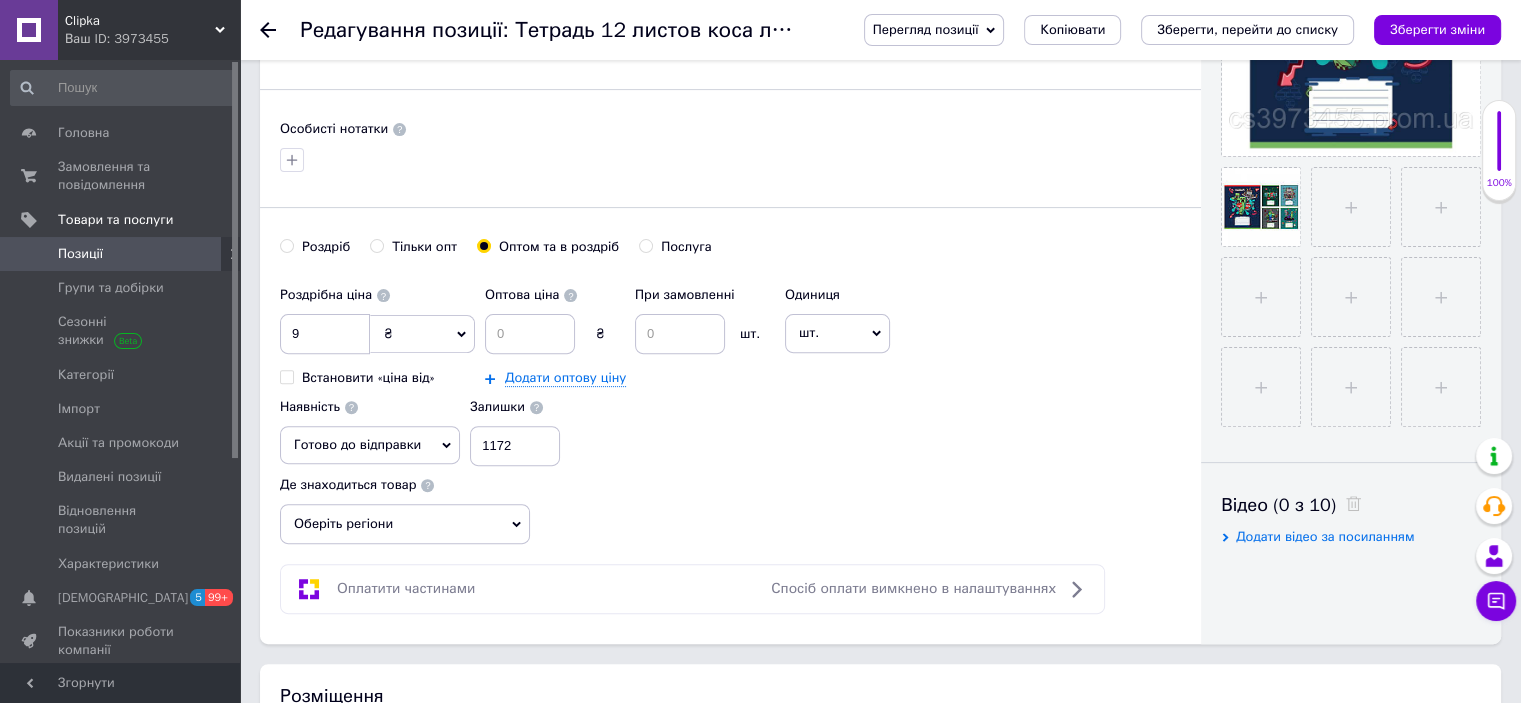 click on "Послуга" at bounding box center (645, 245) 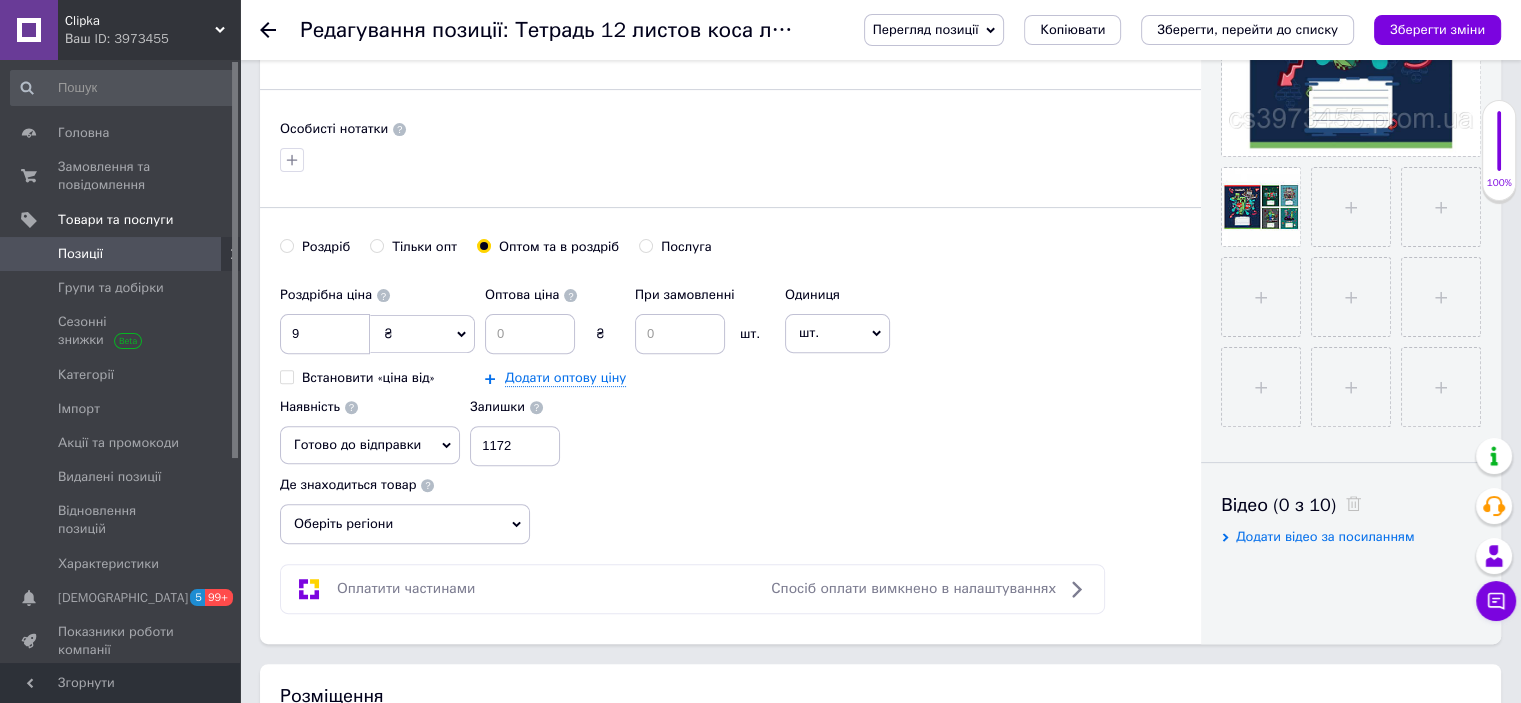 radio on "true" 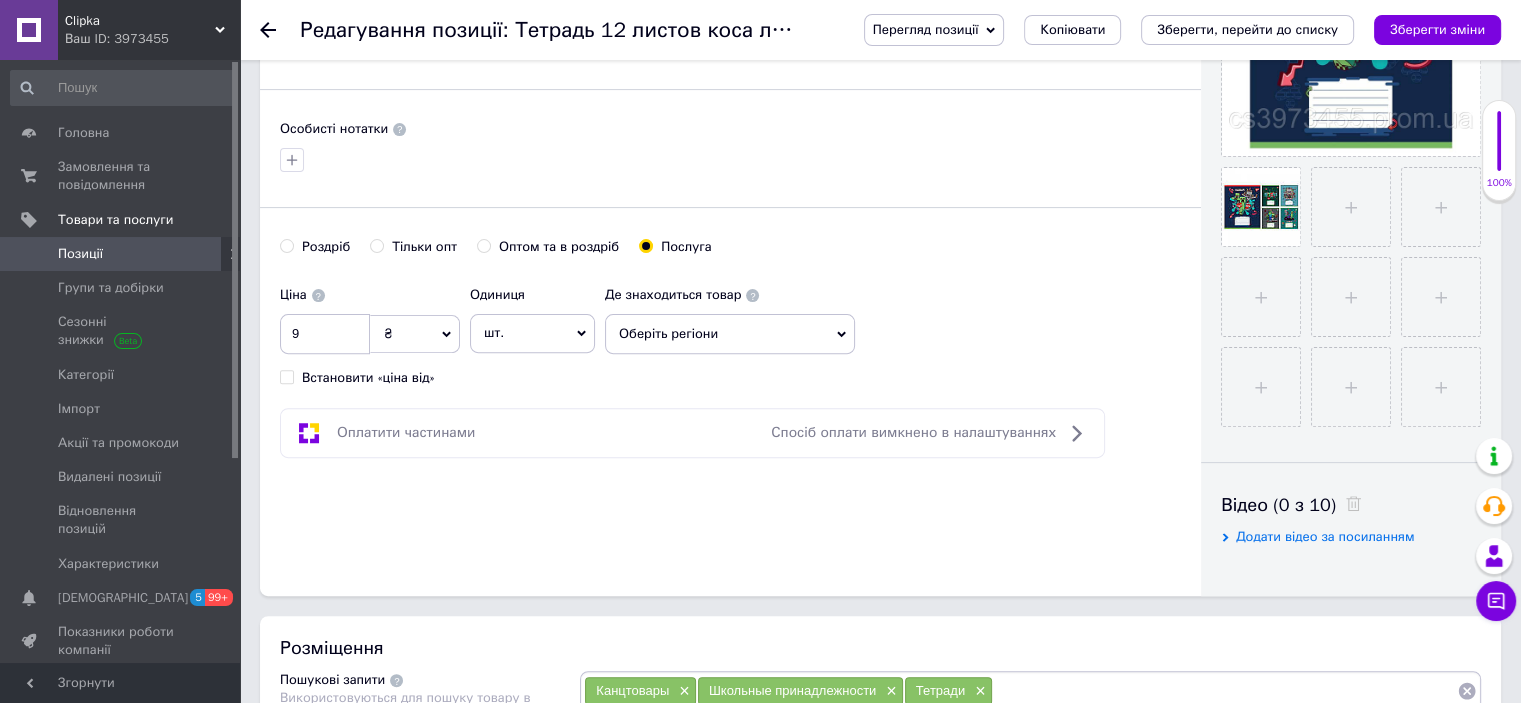 click on "Роздріб" at bounding box center [315, 247] 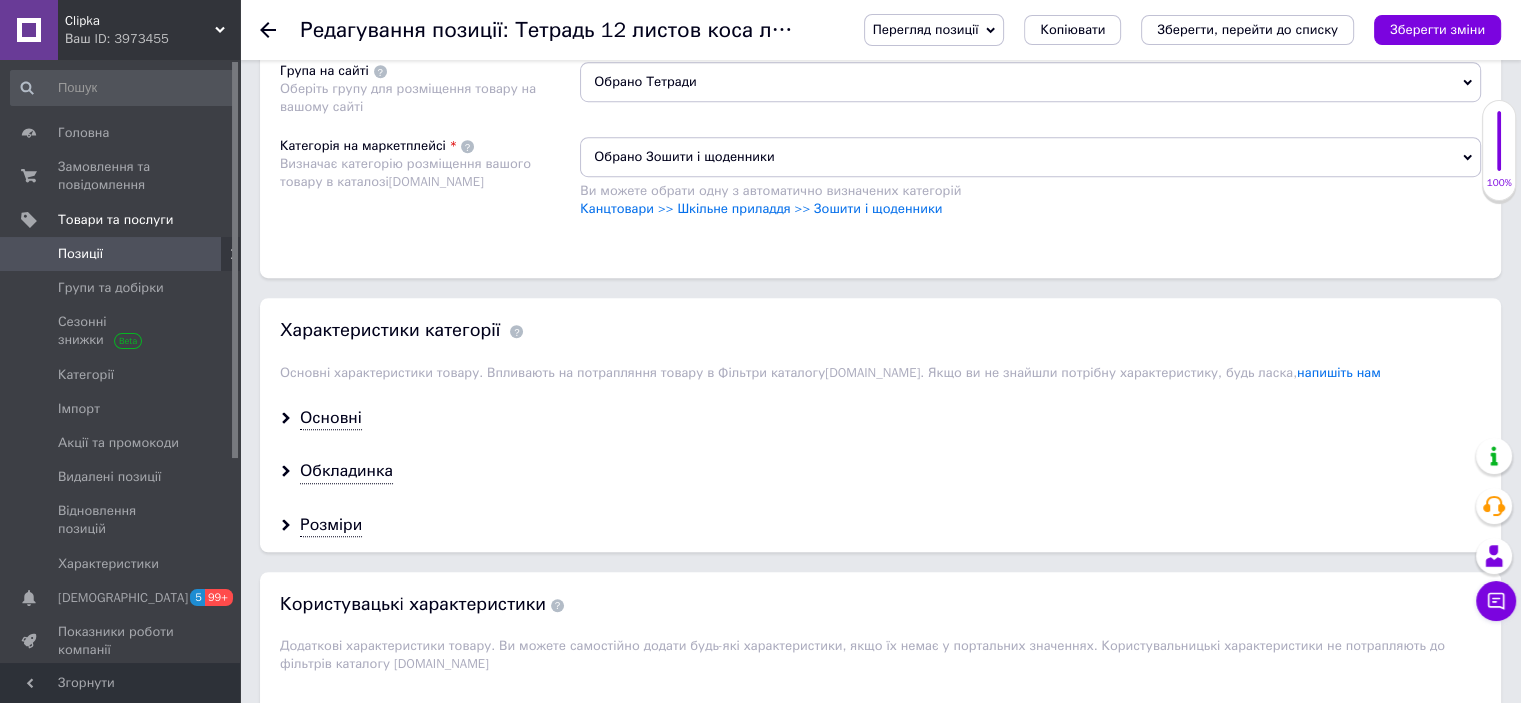 scroll, scrollTop: 1400, scrollLeft: 0, axis: vertical 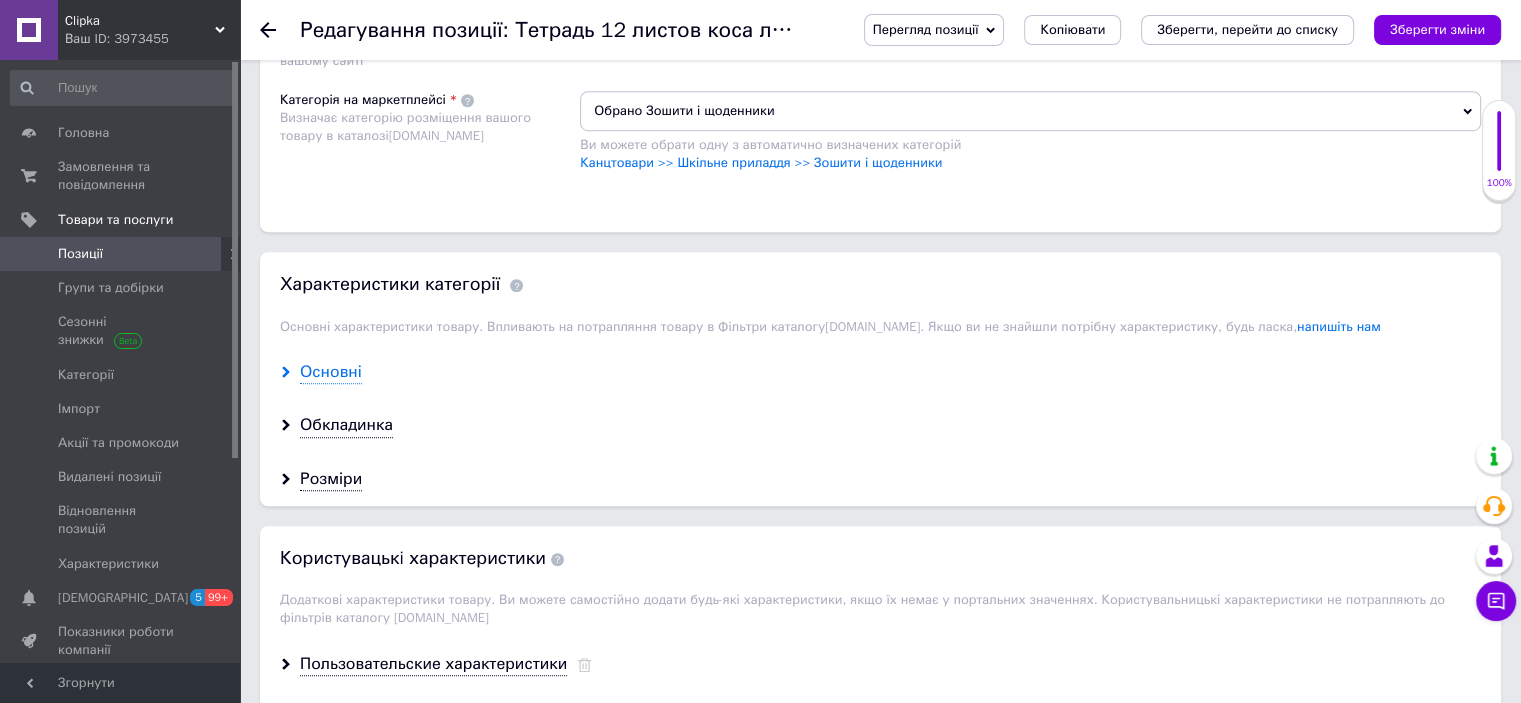 click on "Основні" at bounding box center (331, 372) 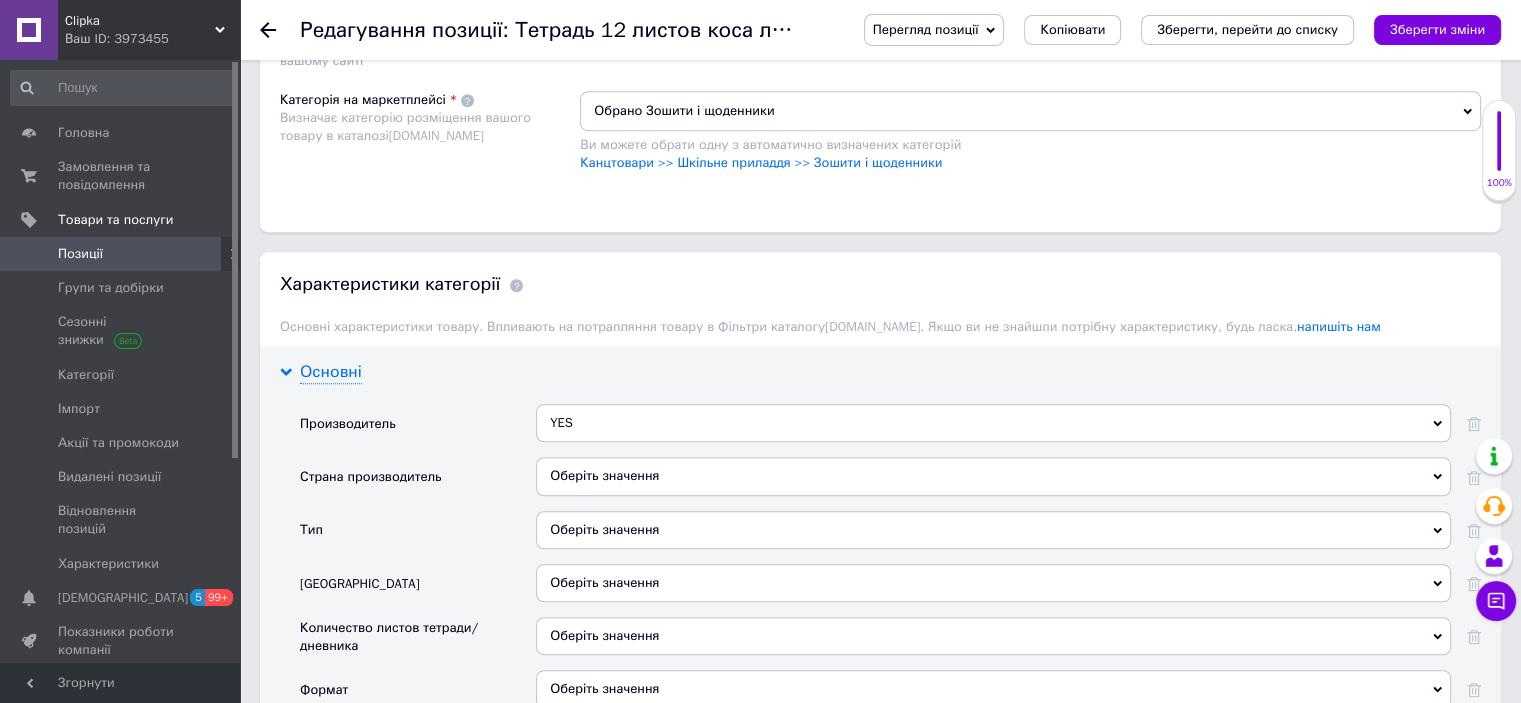 click on "Основні" at bounding box center [331, 372] 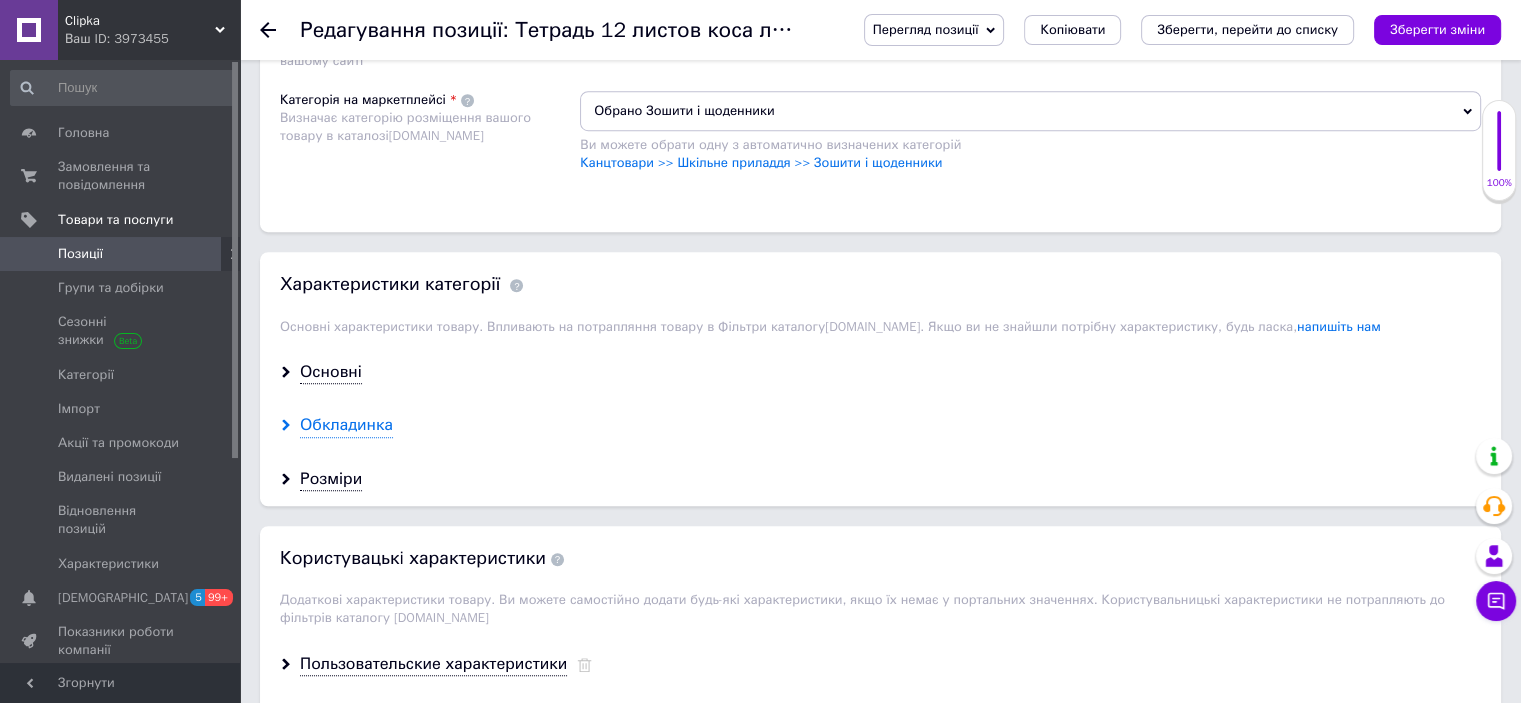click on "Обкладинка" at bounding box center [346, 425] 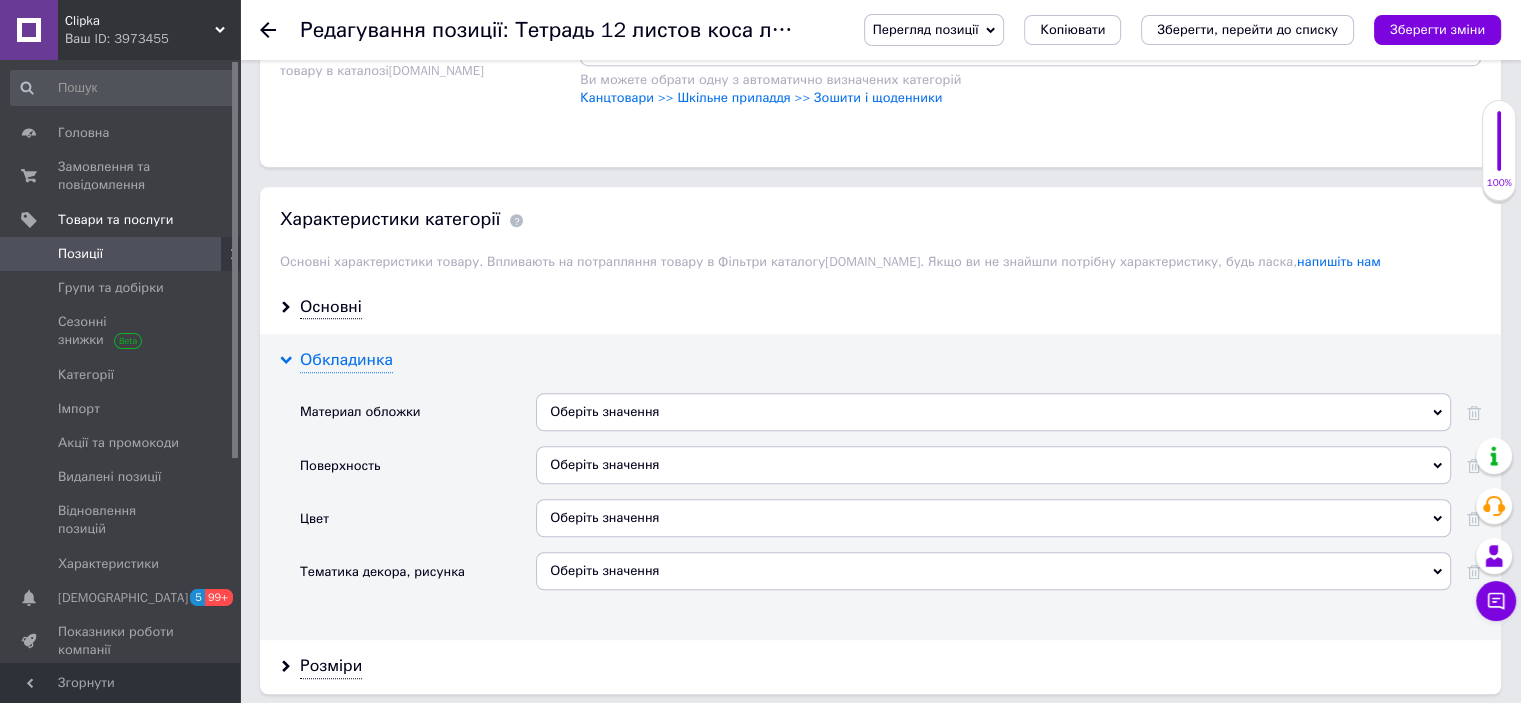 scroll, scrollTop: 1500, scrollLeft: 0, axis: vertical 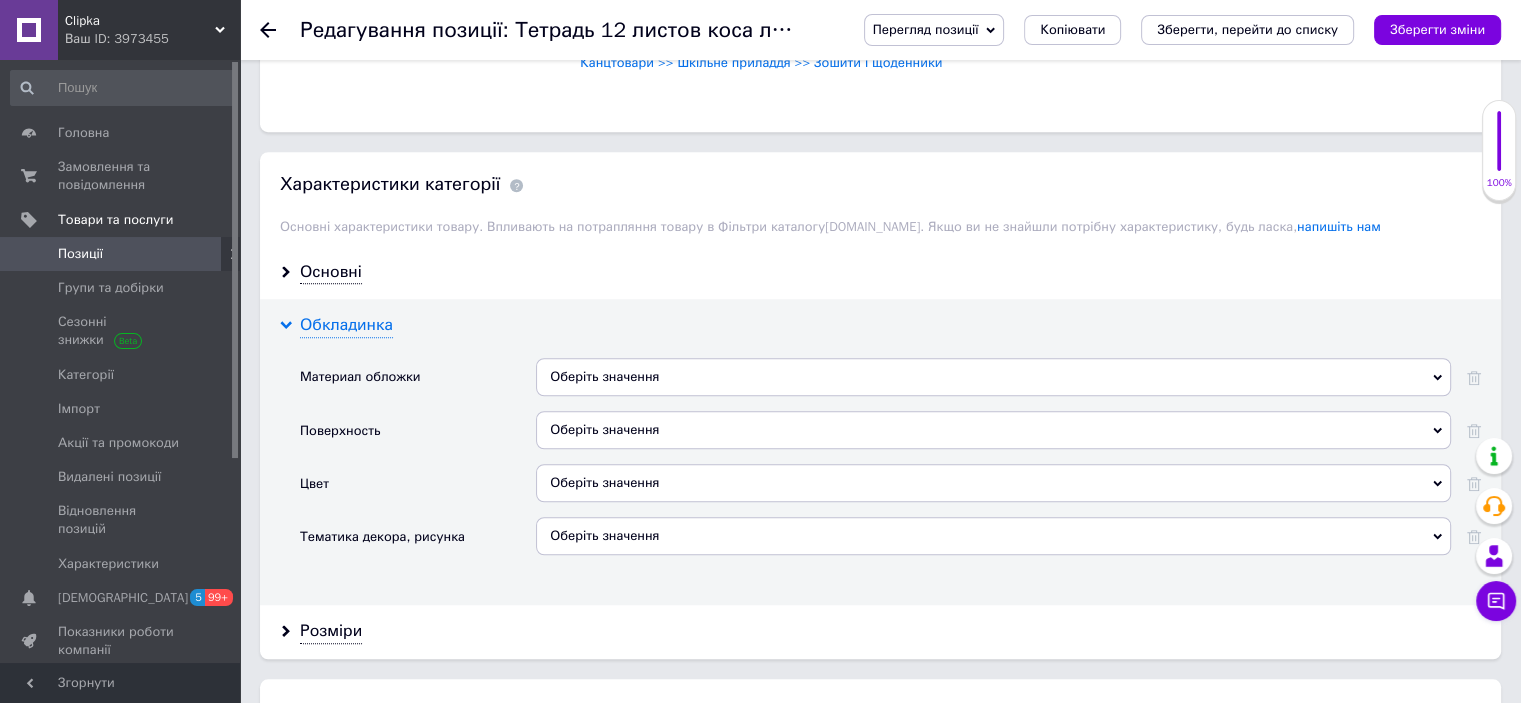 click on "Обкладинка" at bounding box center (346, 325) 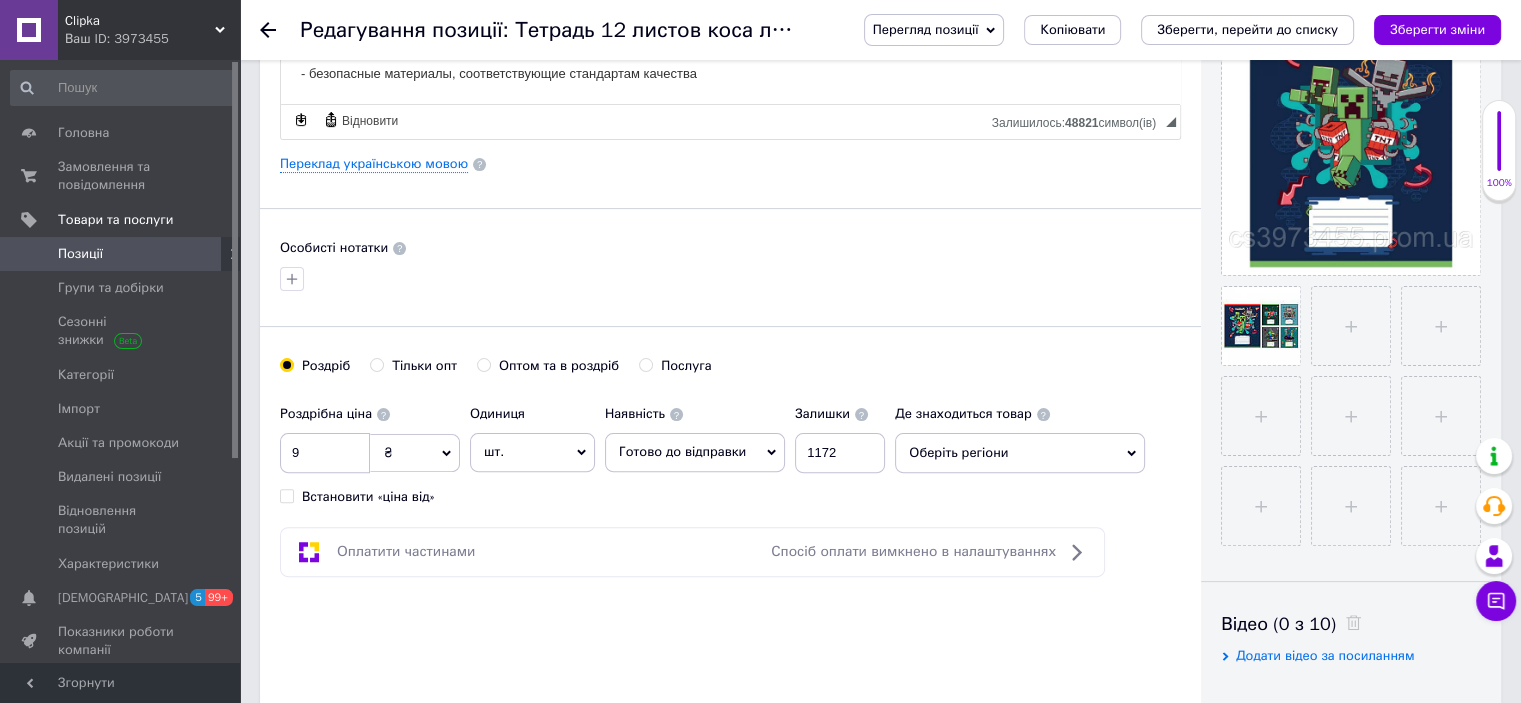 scroll, scrollTop: 400, scrollLeft: 0, axis: vertical 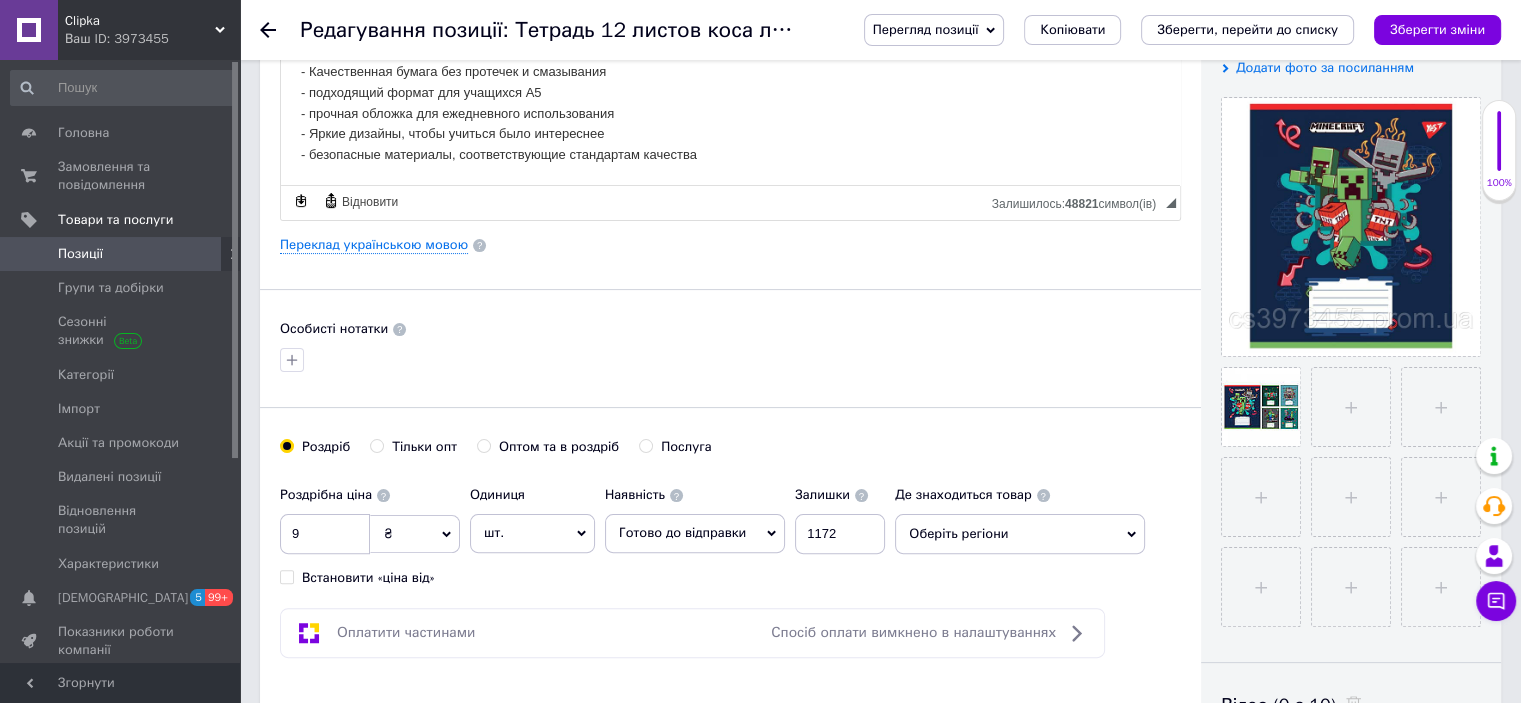 click on "₴" at bounding box center (415, 534) 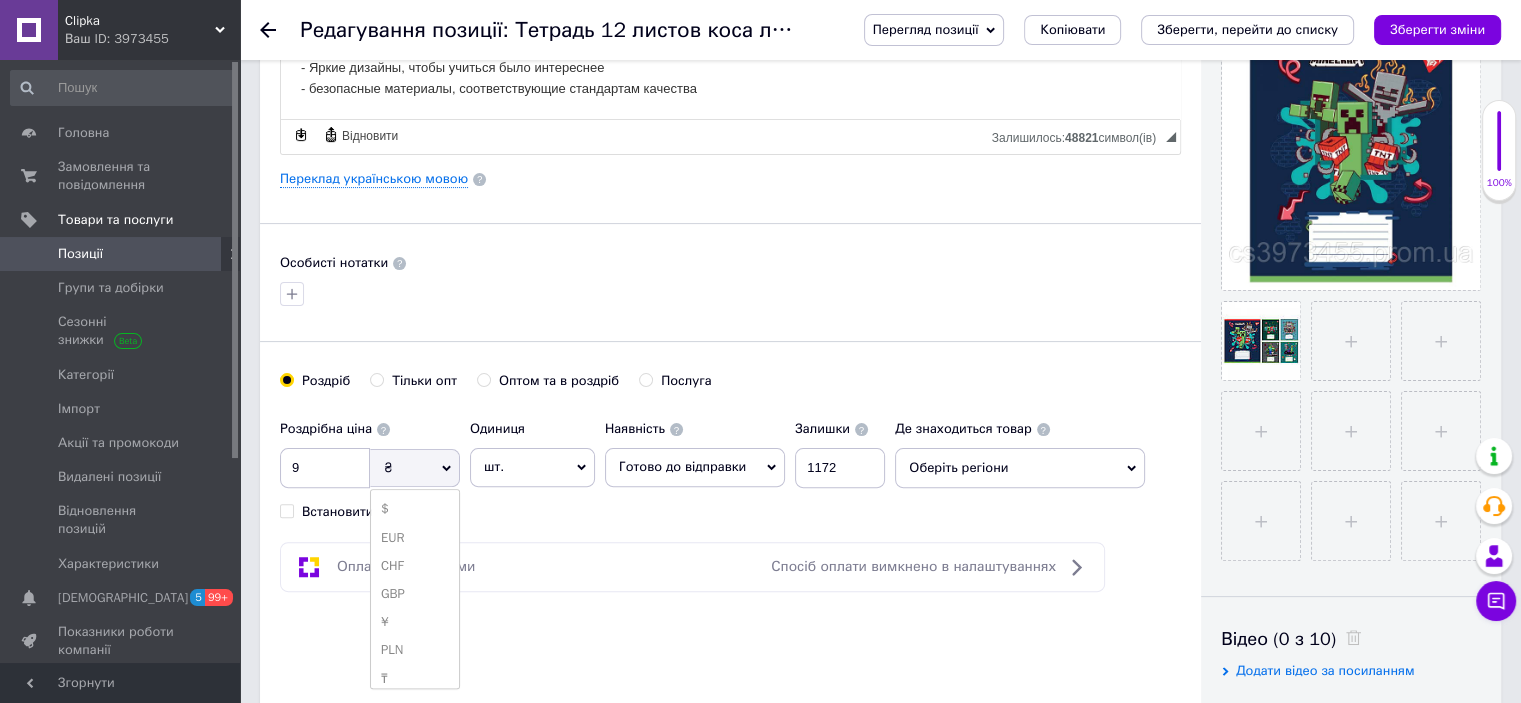 scroll, scrollTop: 600, scrollLeft: 0, axis: vertical 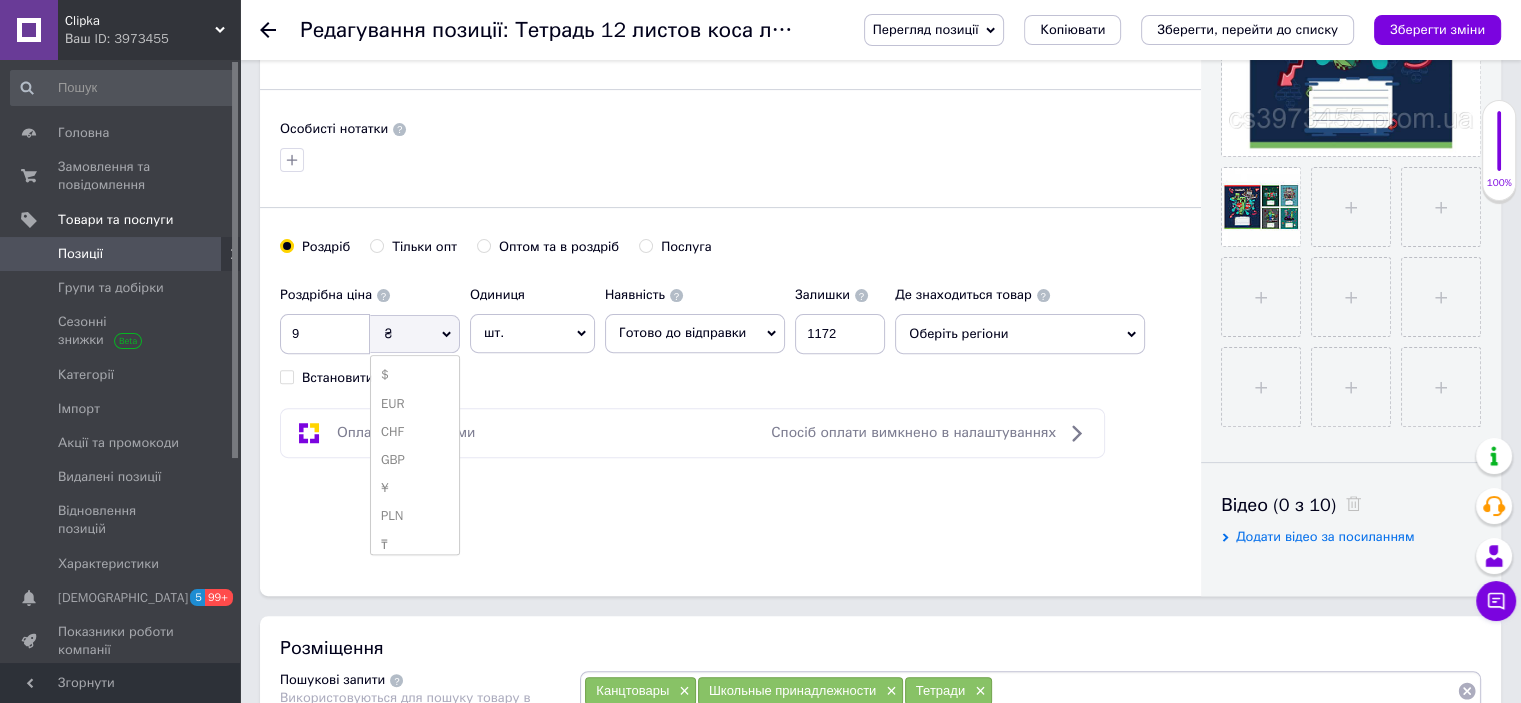 click on "₴" at bounding box center (415, 334) 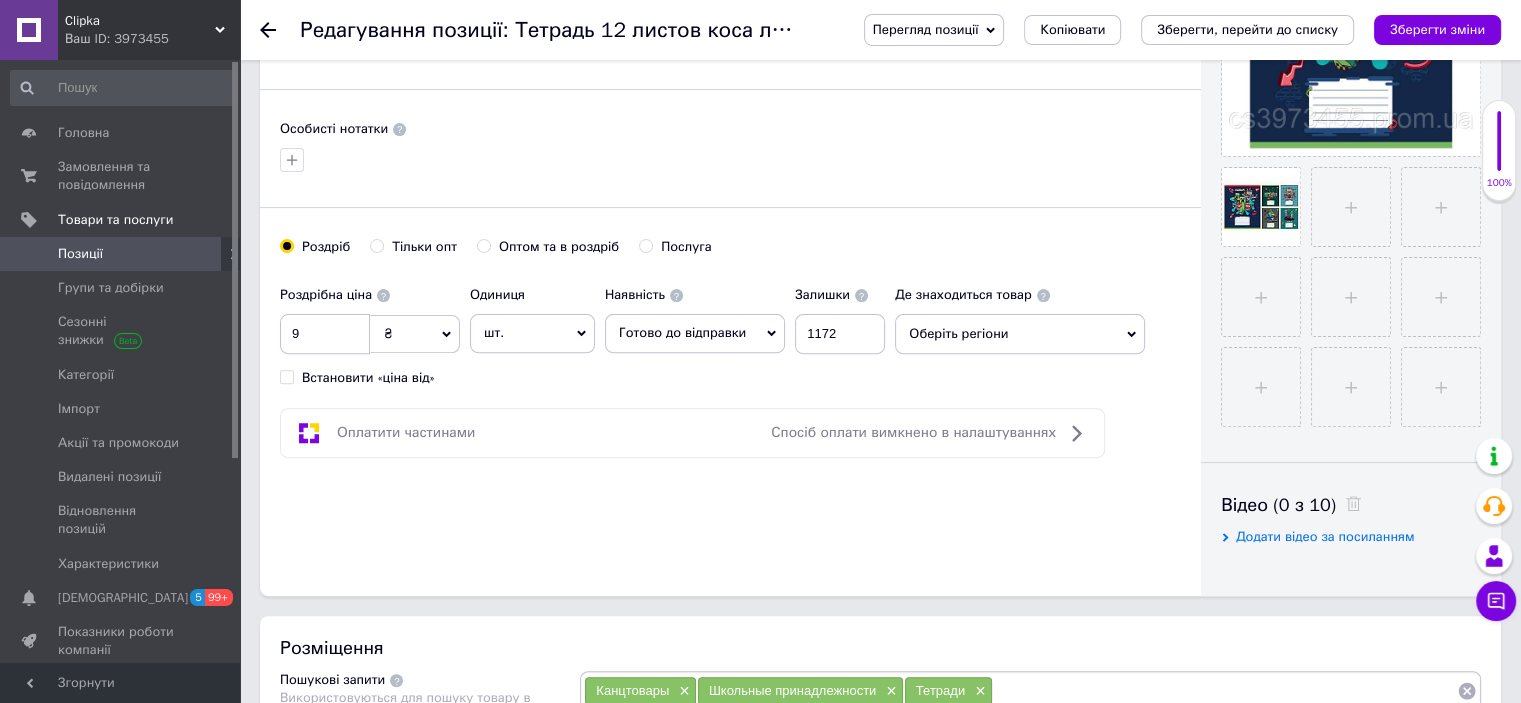 click on "шт." at bounding box center [532, 333] 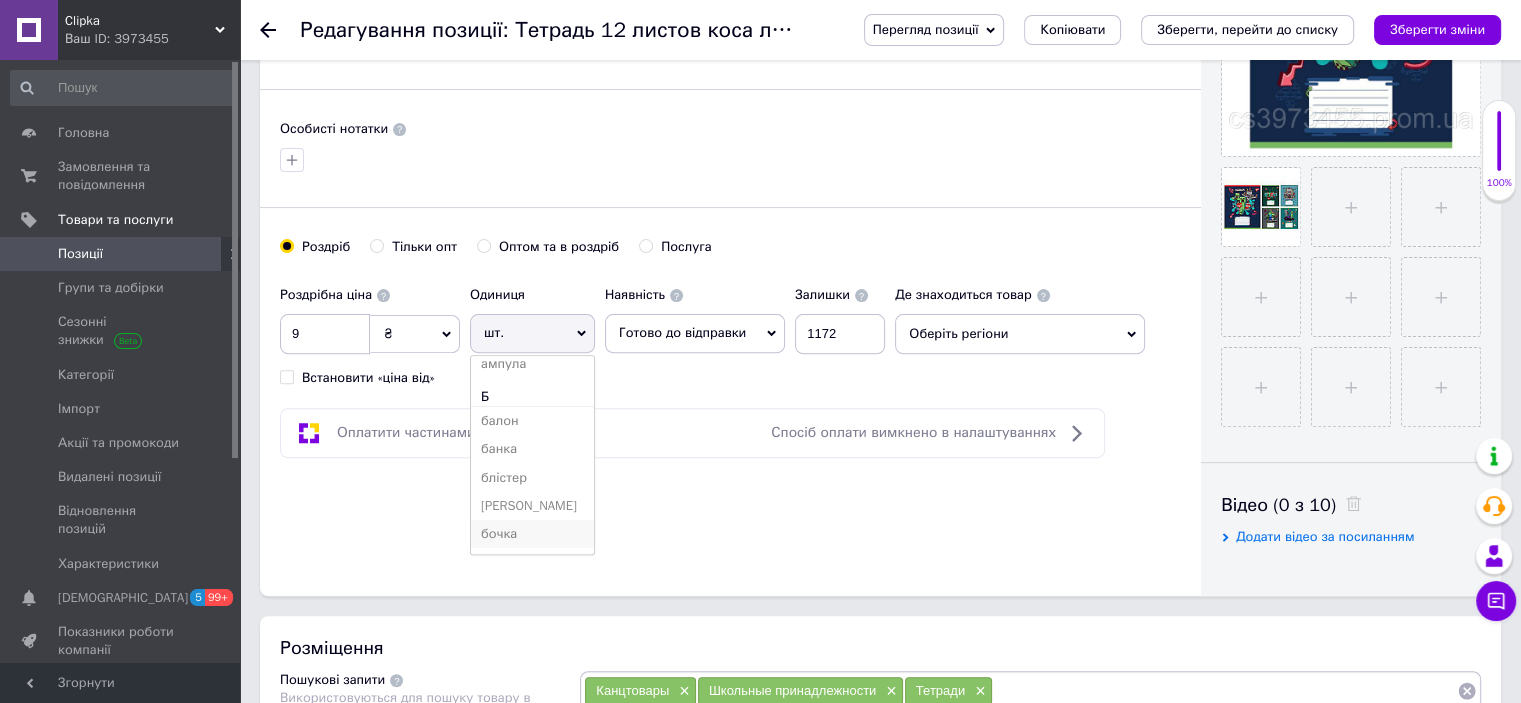 scroll, scrollTop: 0, scrollLeft: 0, axis: both 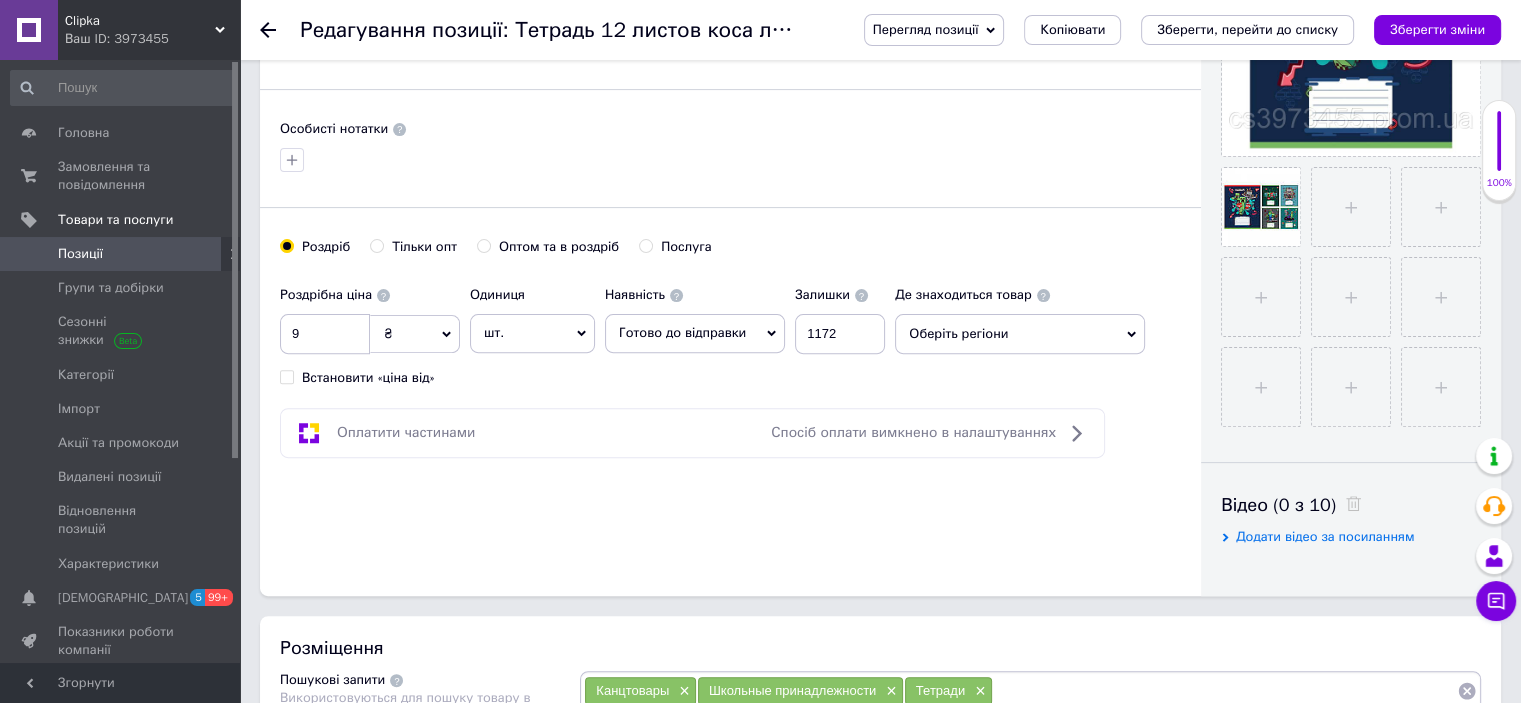 click on "Основна інформація Назва позиції (Російська) ✱ Тетрадь 12 листов коса линия Minecraft Heroes Код/Артикул ЦБ-00034362 Опис (Російська) ✱ Тетрадь ученическая школьная ТМ Yes "Minecraft Heroes", 12 листов, косая линия – идеальный выбор для учащихся младших классов. Изготовлен из высококачественной бумаги, которая обеспечивает комфортное письмо без пропитки чернил. Яркий дизайн с яркой тематикой Minecraft Heroes делает его привлекательным решением для первых лет обучения.
Основные характеристики:
- формат: А5
- Количество листов: 12
- Тип ленивости: косая линия
- Тип скрепления: скоба" at bounding box center (730, 38) 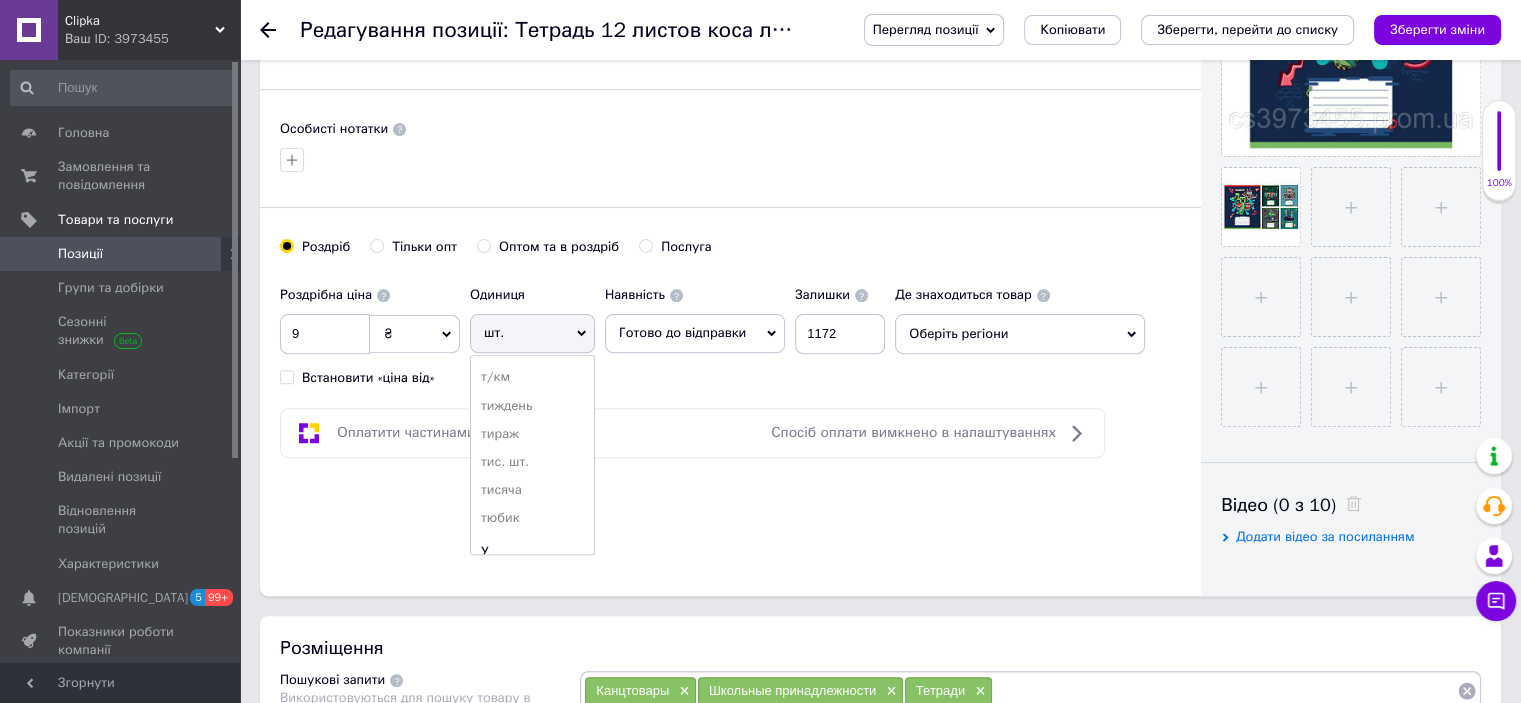 scroll, scrollTop: 3650, scrollLeft: 0, axis: vertical 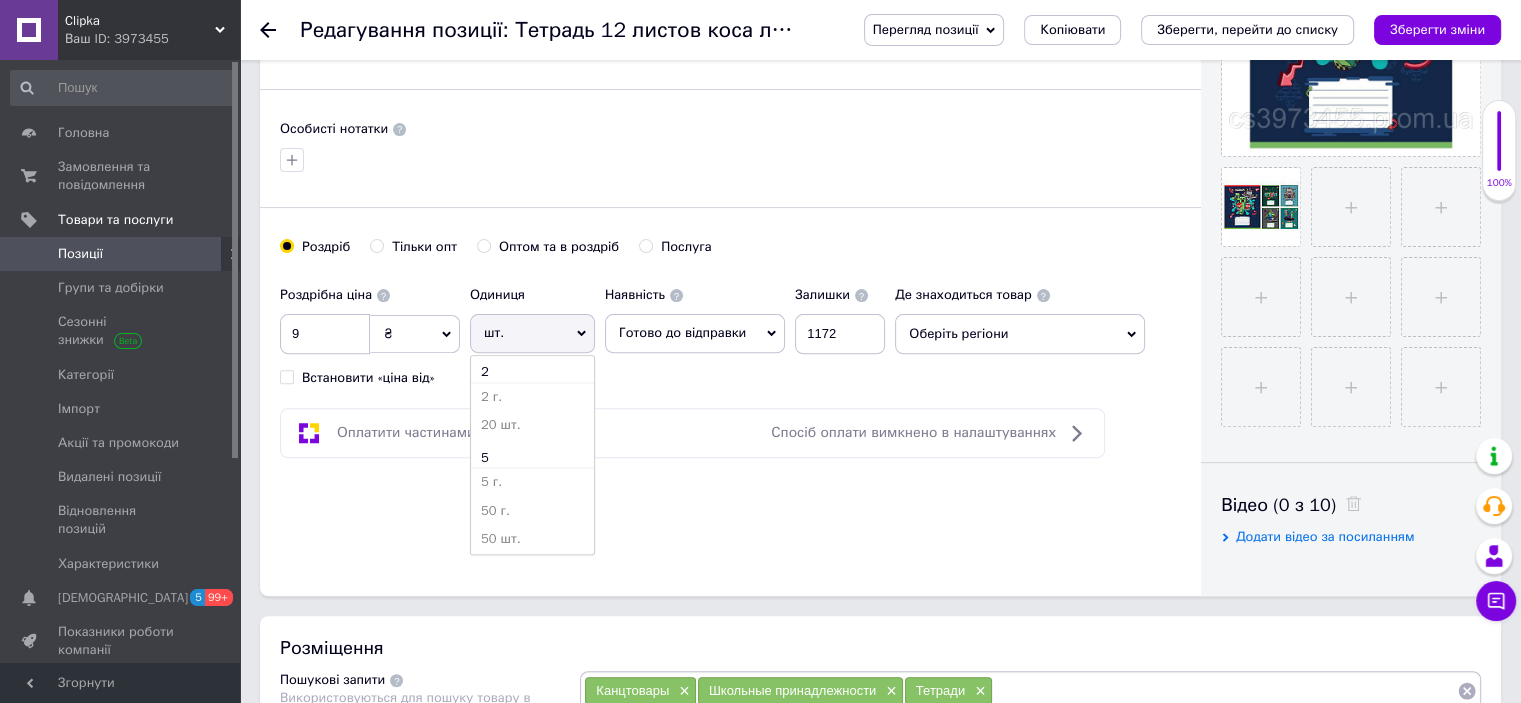 click on "Основна інформація Назва позиції (Російська) ✱ Тетрадь 12 листов коса линия Minecraft Heroes Код/Артикул ЦБ-00034362 Опис (Російська) ✱ Тетрадь ученическая школьная ТМ Yes "Minecraft Heroes", 12 листов, косая линия – идеальный выбор для учащихся младших классов. Изготовлен из высококачественной бумаги, которая обеспечивает комфортное письмо без пропитки чернил. Яркий дизайн с яркой тематикой Minecraft Heroes делает его привлекательным решением для первых лет обучения.
Основные характеристики:
- формат: А5
- Количество листов: 12
- Тип ленивости: косая линия
- Тип скрепления: скоба" at bounding box center (730, 38) 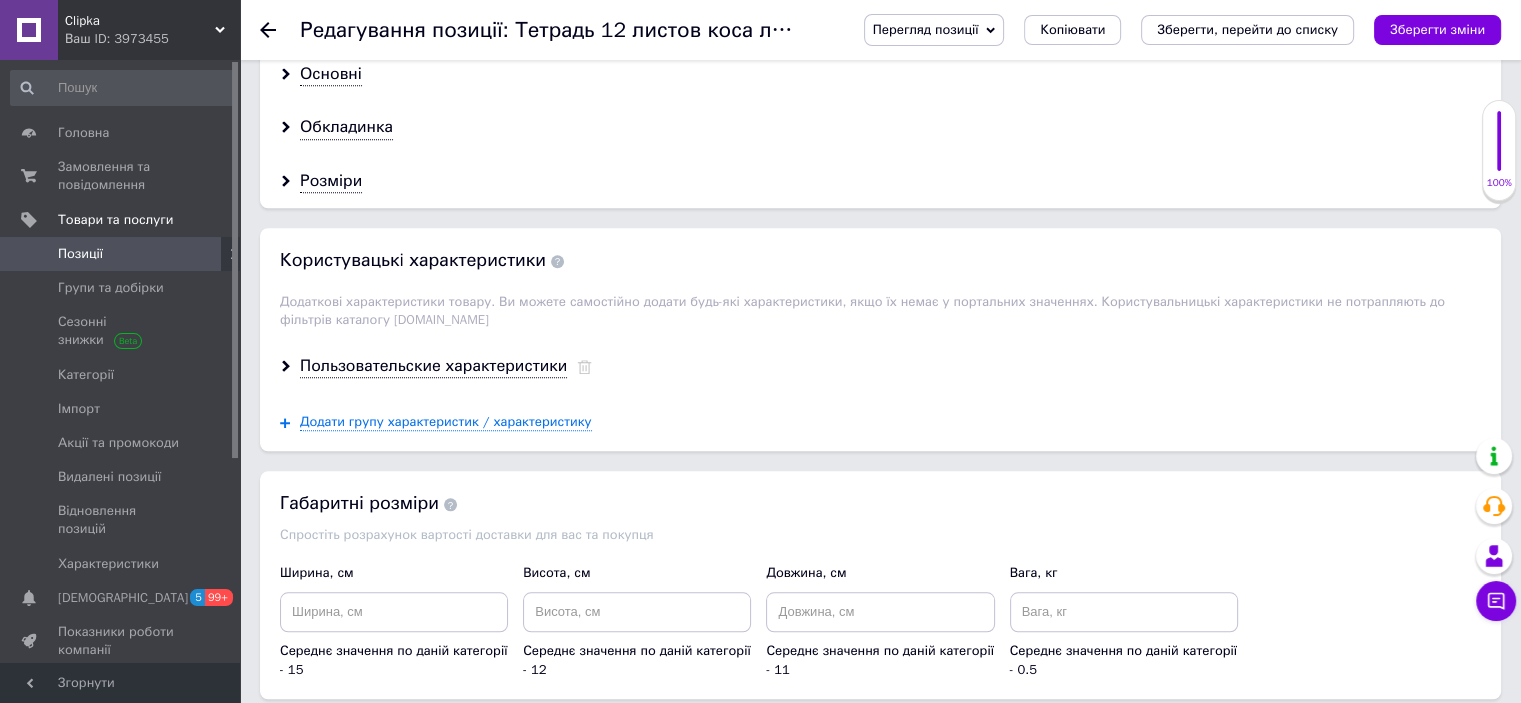 scroll, scrollTop: 1700, scrollLeft: 0, axis: vertical 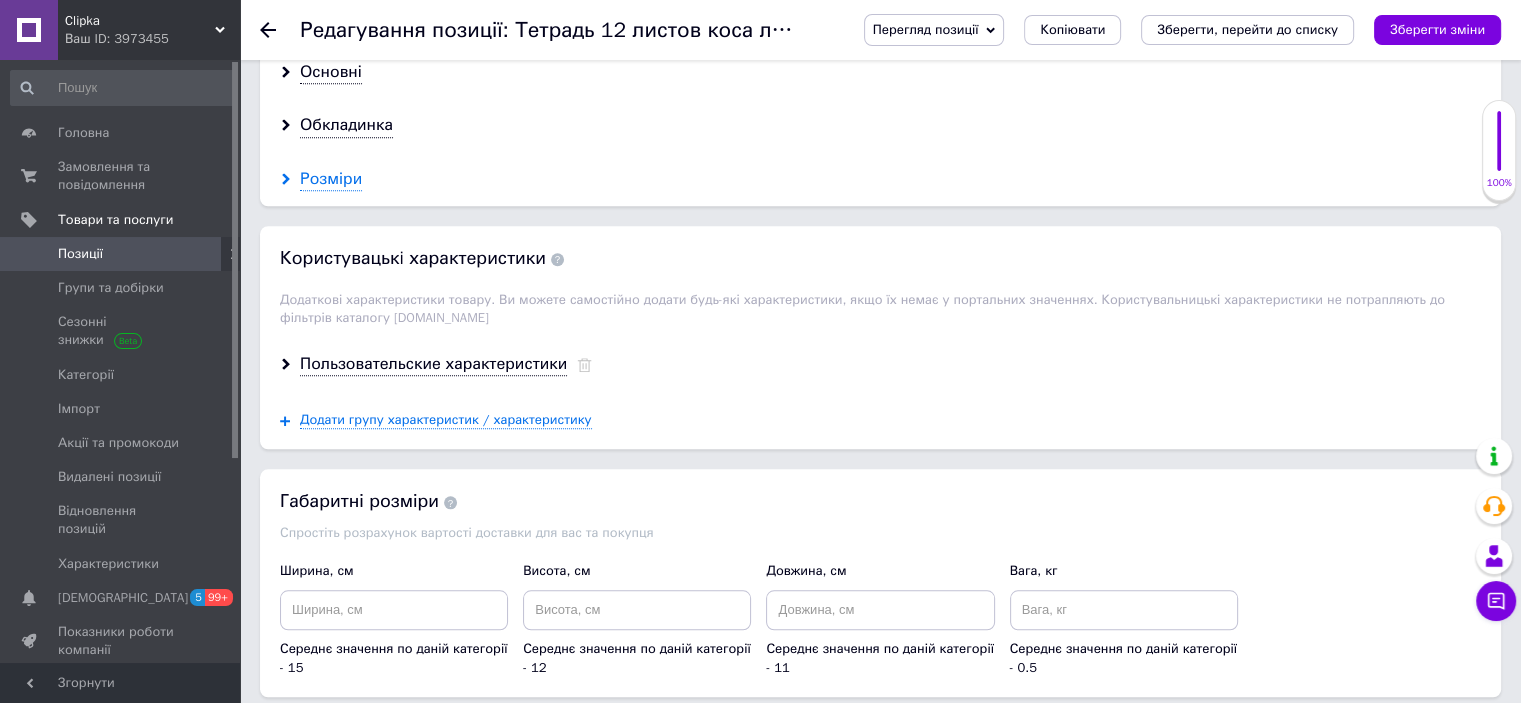 click on "Розміри" at bounding box center [331, 179] 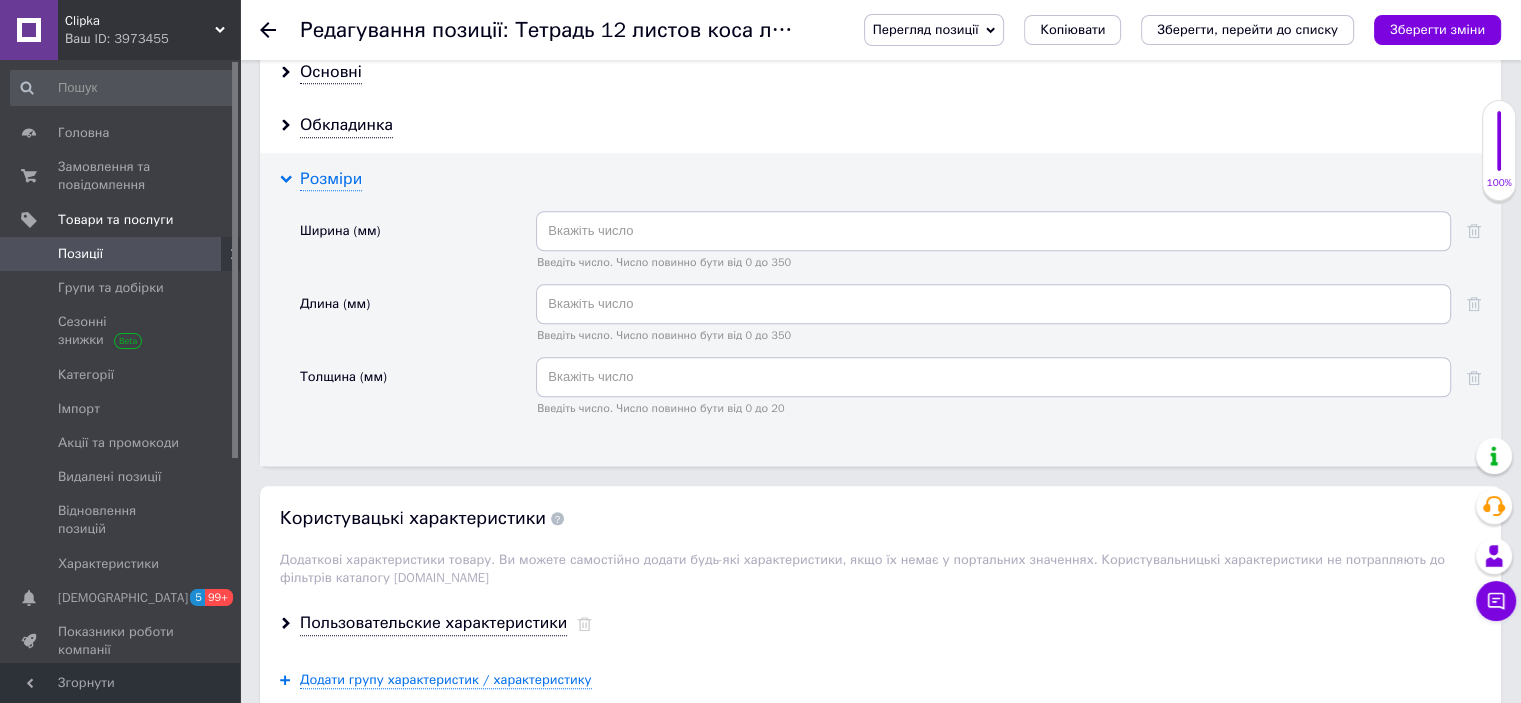 click on "Розміри" at bounding box center [331, 179] 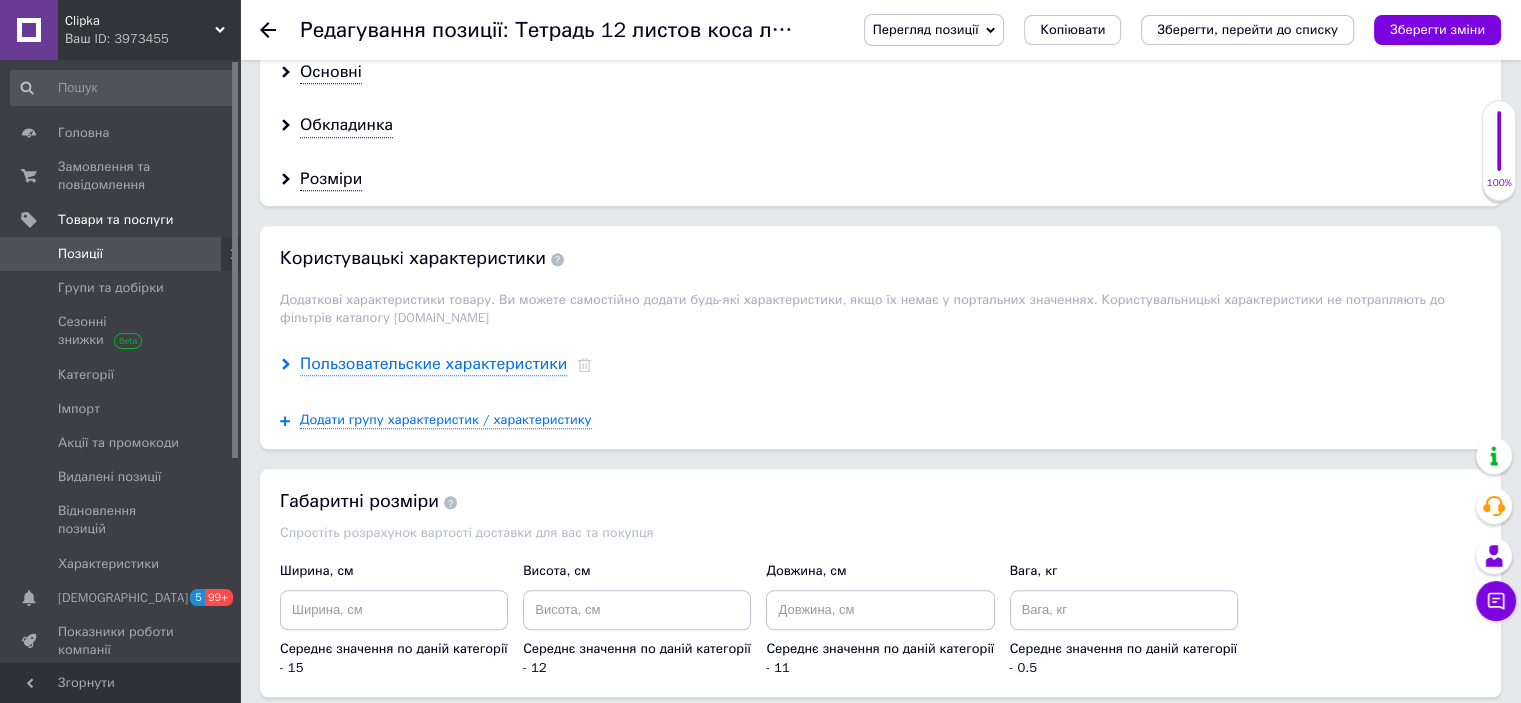 click on "Пользовательские характеристики" at bounding box center [433, 364] 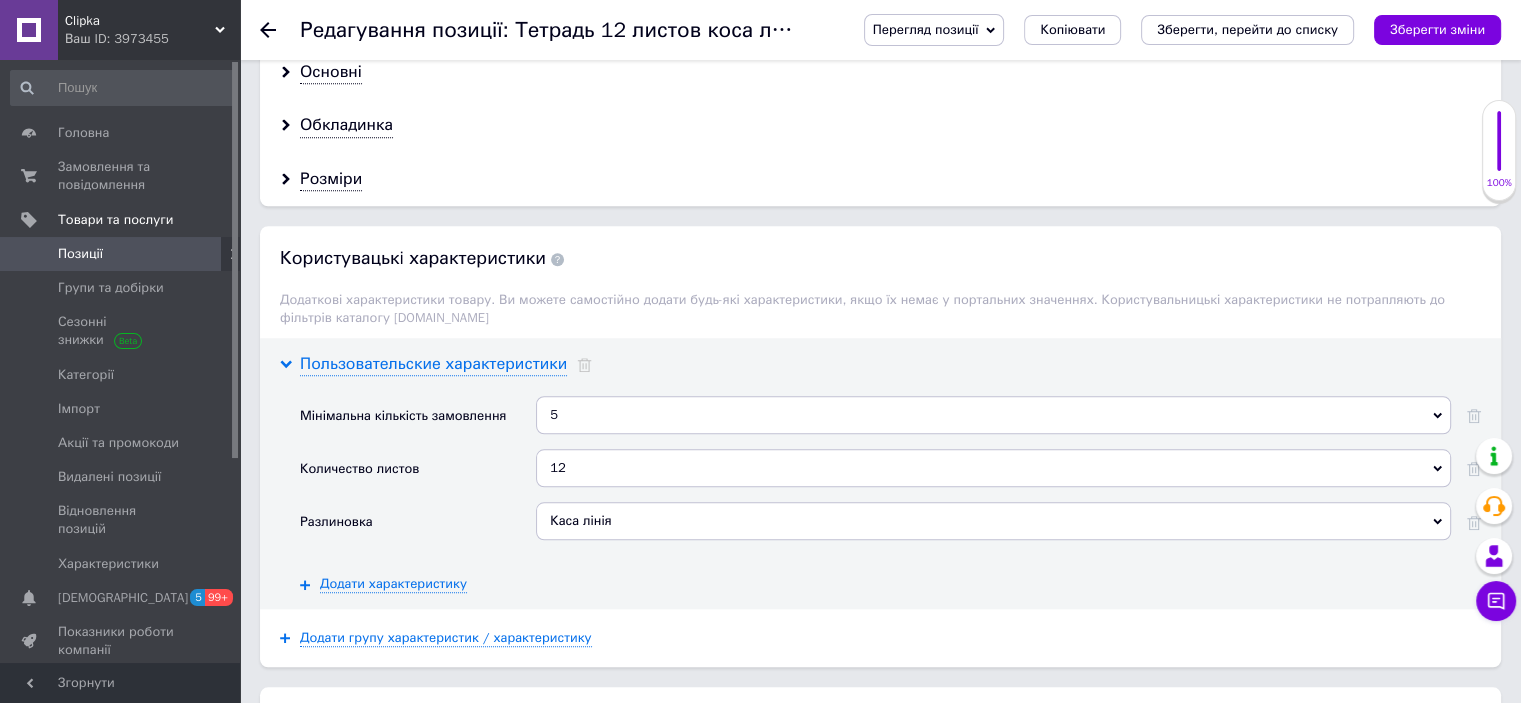 click on "Пользовательские характеристики" at bounding box center [433, 364] 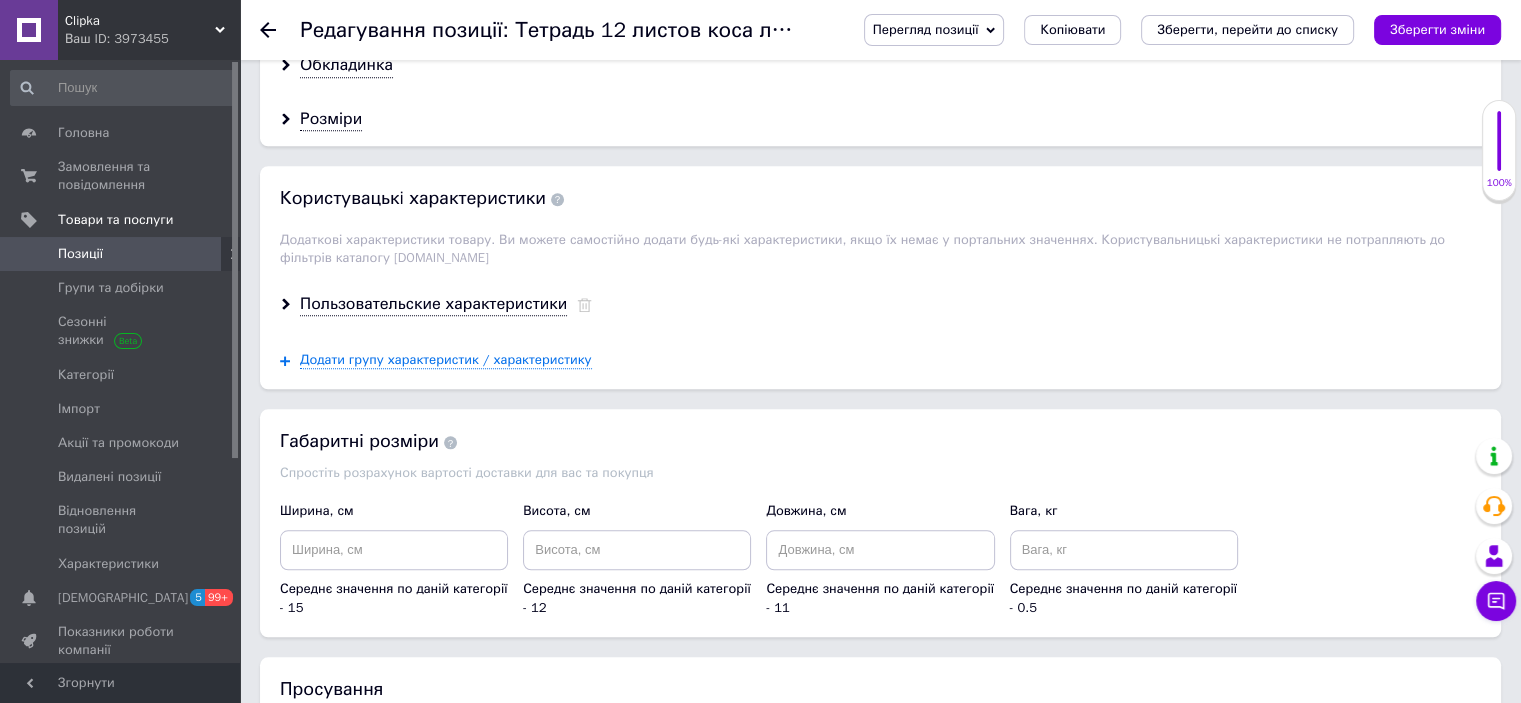 scroll, scrollTop: 2158, scrollLeft: 0, axis: vertical 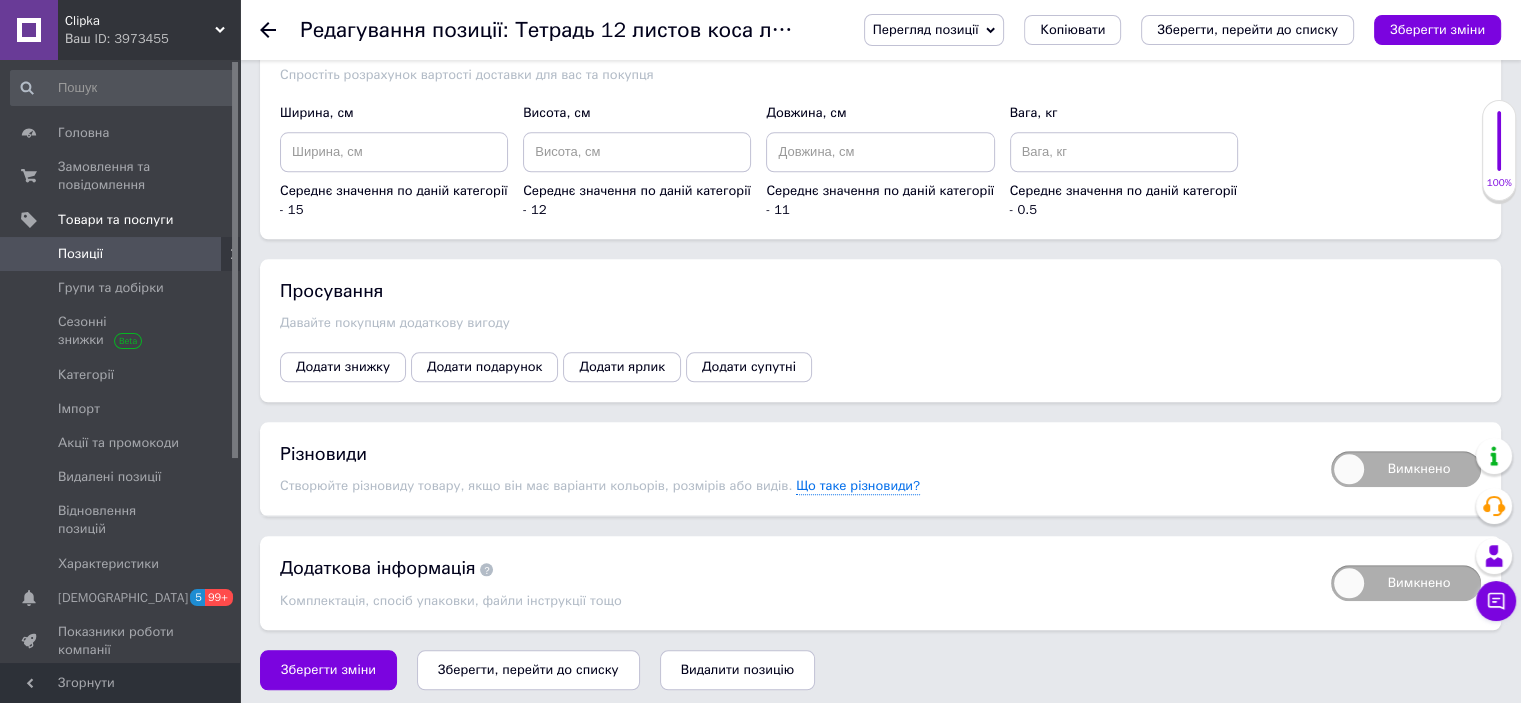 click on "Вимкнено" at bounding box center (1406, 583) 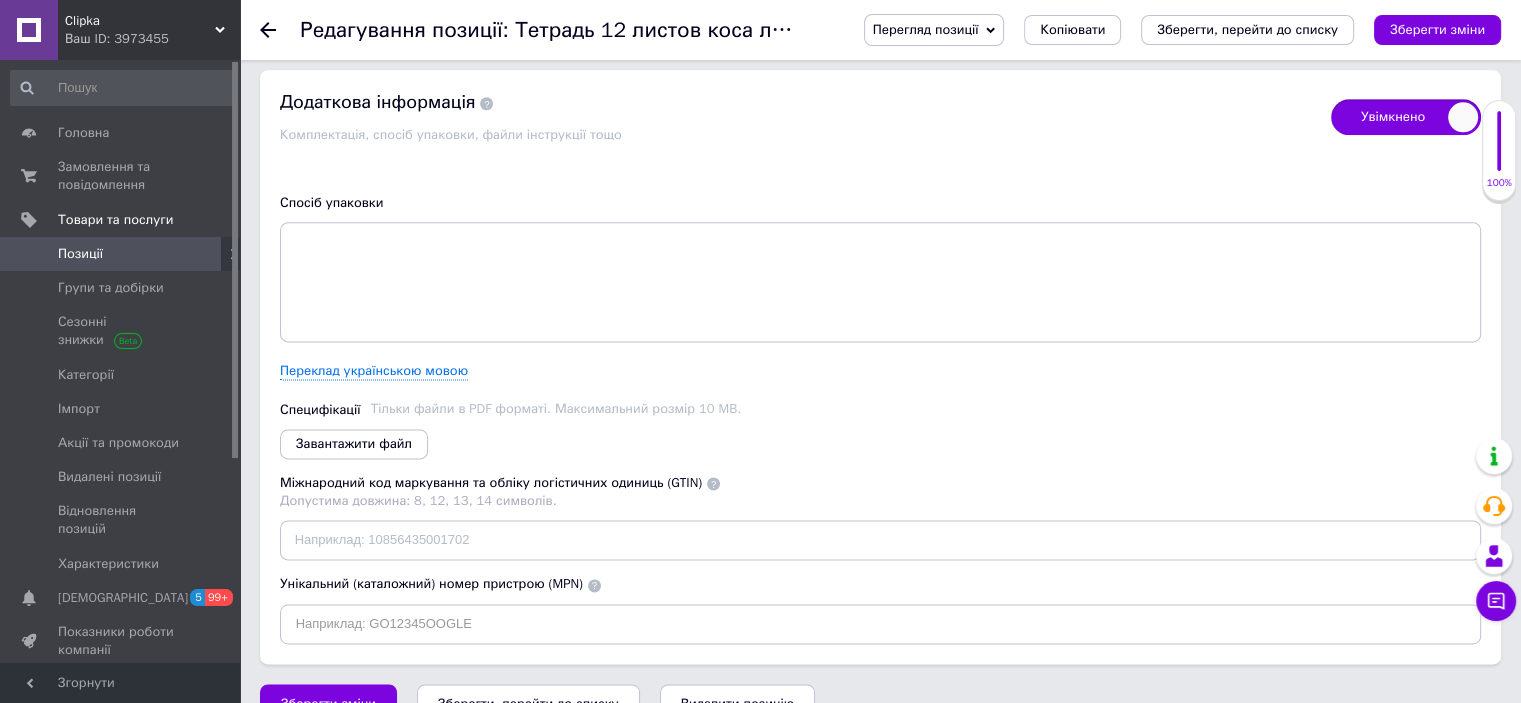 scroll, scrollTop: 2657, scrollLeft: 0, axis: vertical 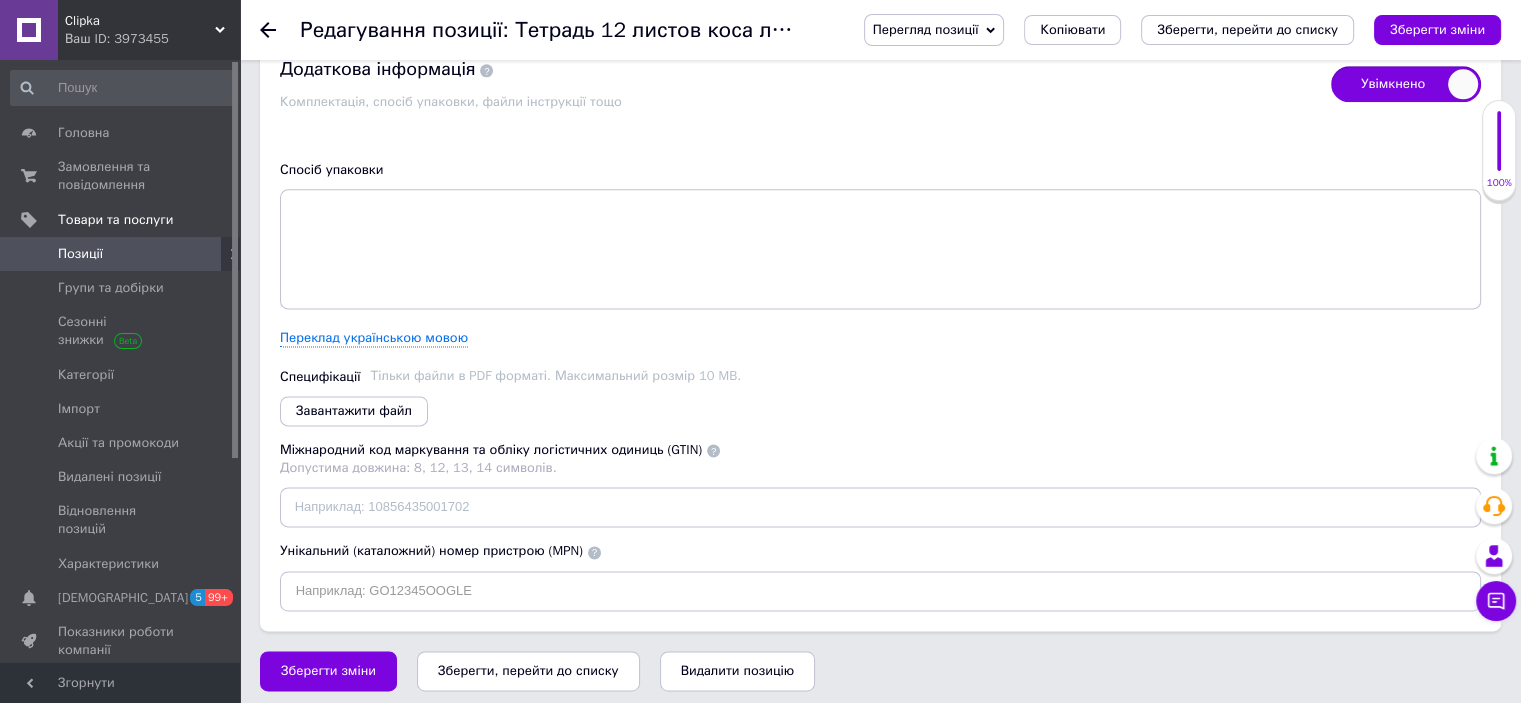 click on "Увімкнено" at bounding box center (1406, 84) 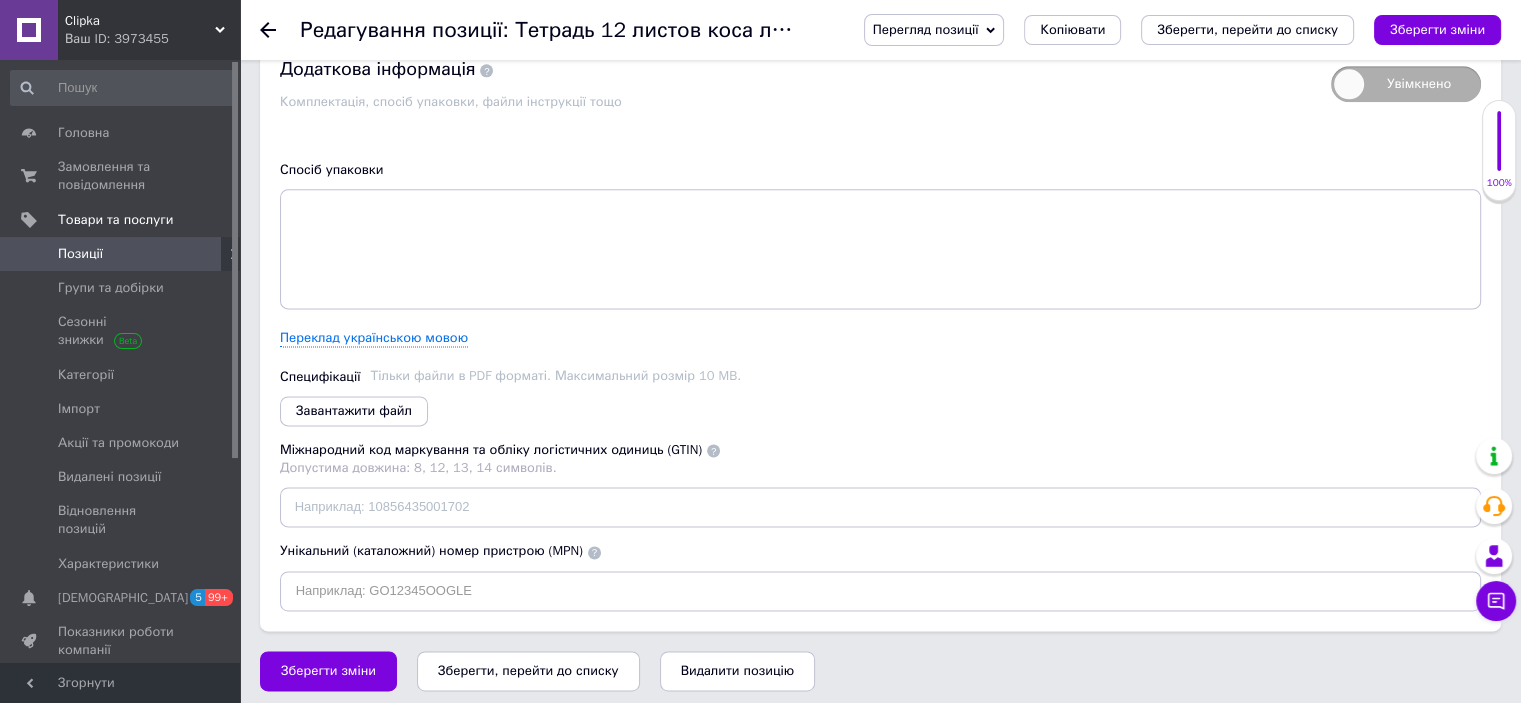 checkbox on "false" 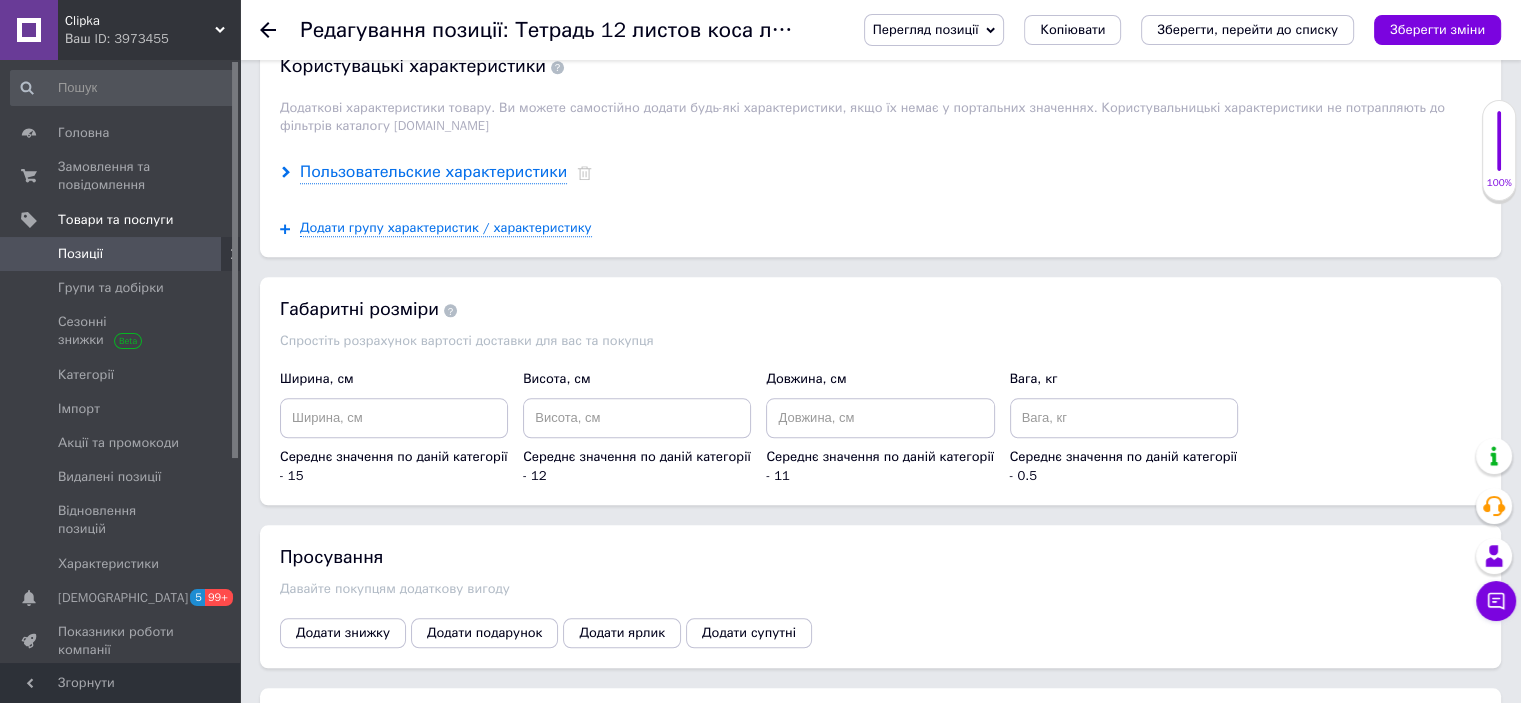 scroll, scrollTop: 1858, scrollLeft: 0, axis: vertical 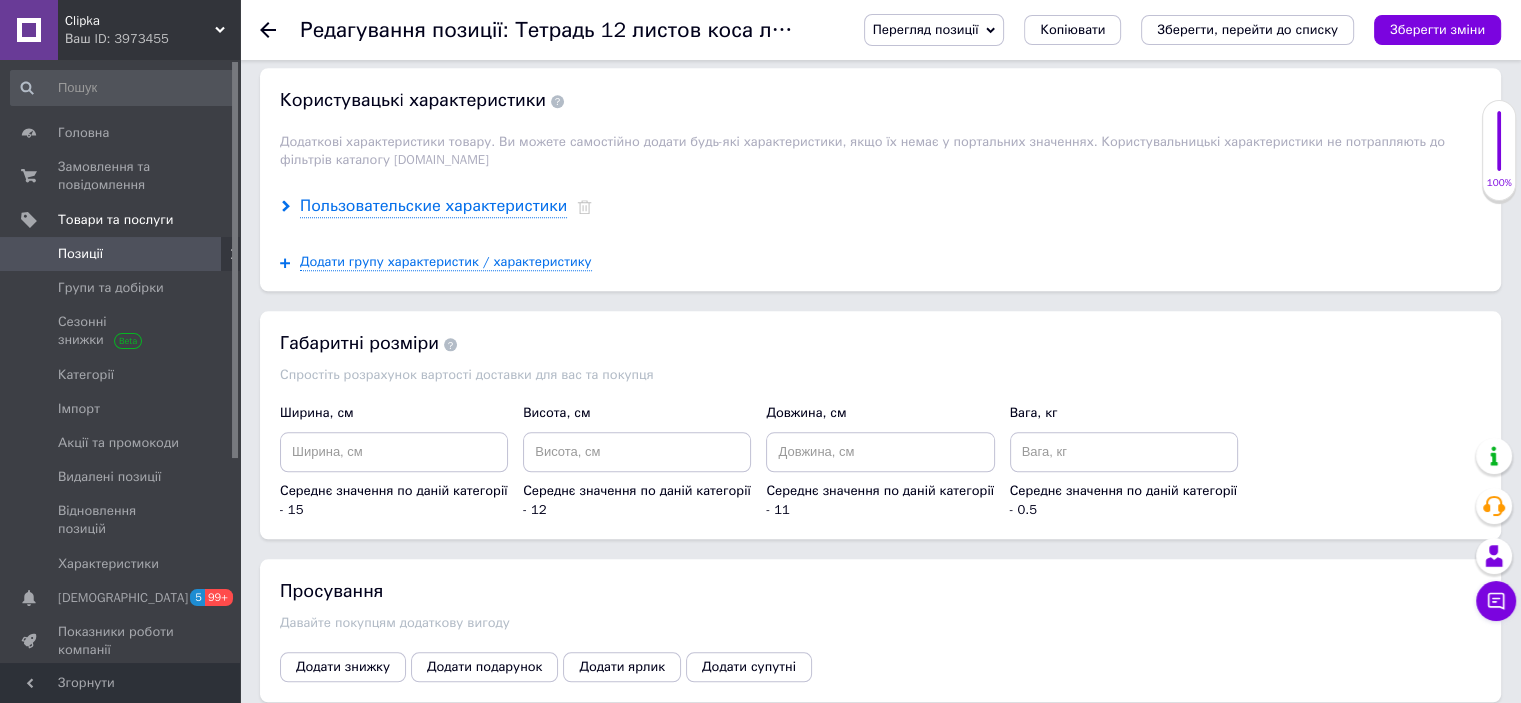 click on "Пользовательские характеристики" at bounding box center [433, 206] 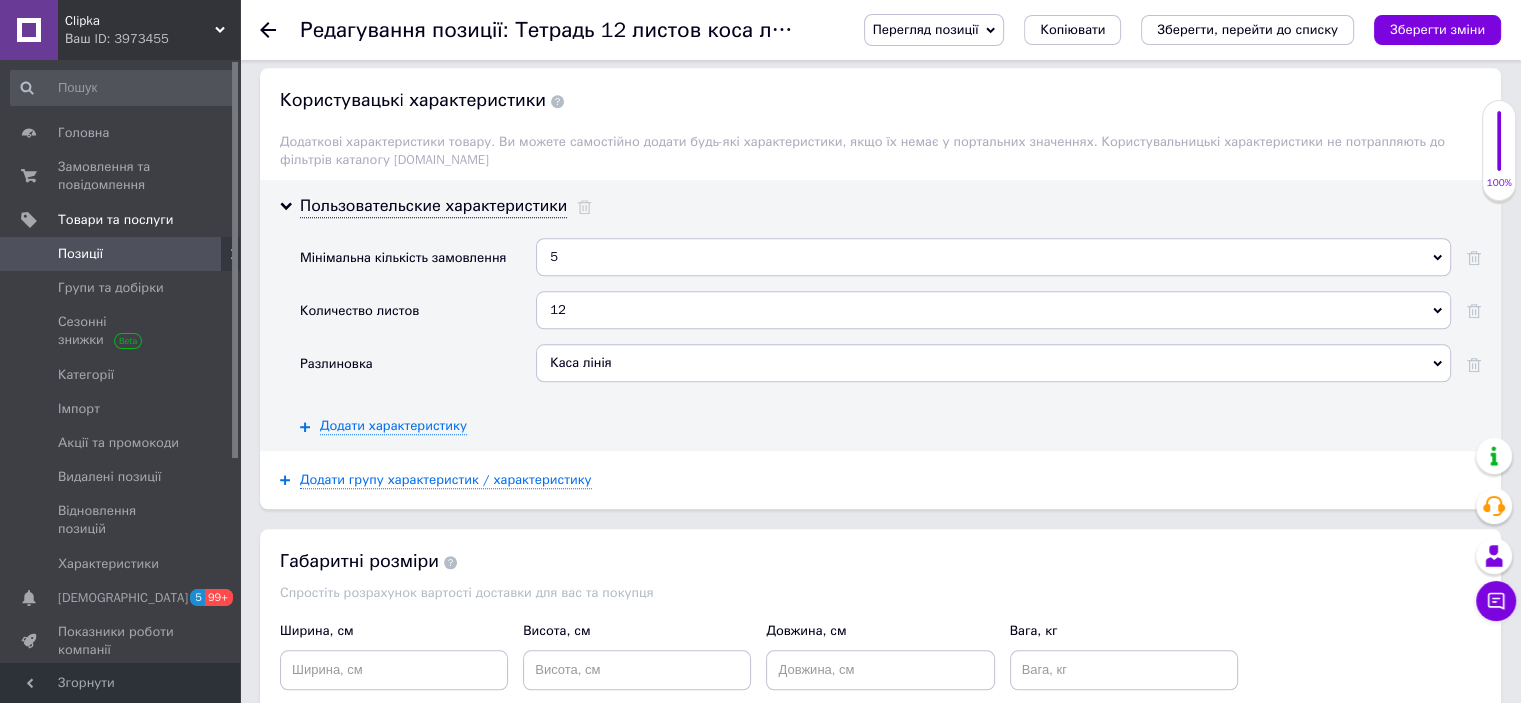 click on "5" at bounding box center [993, 257] 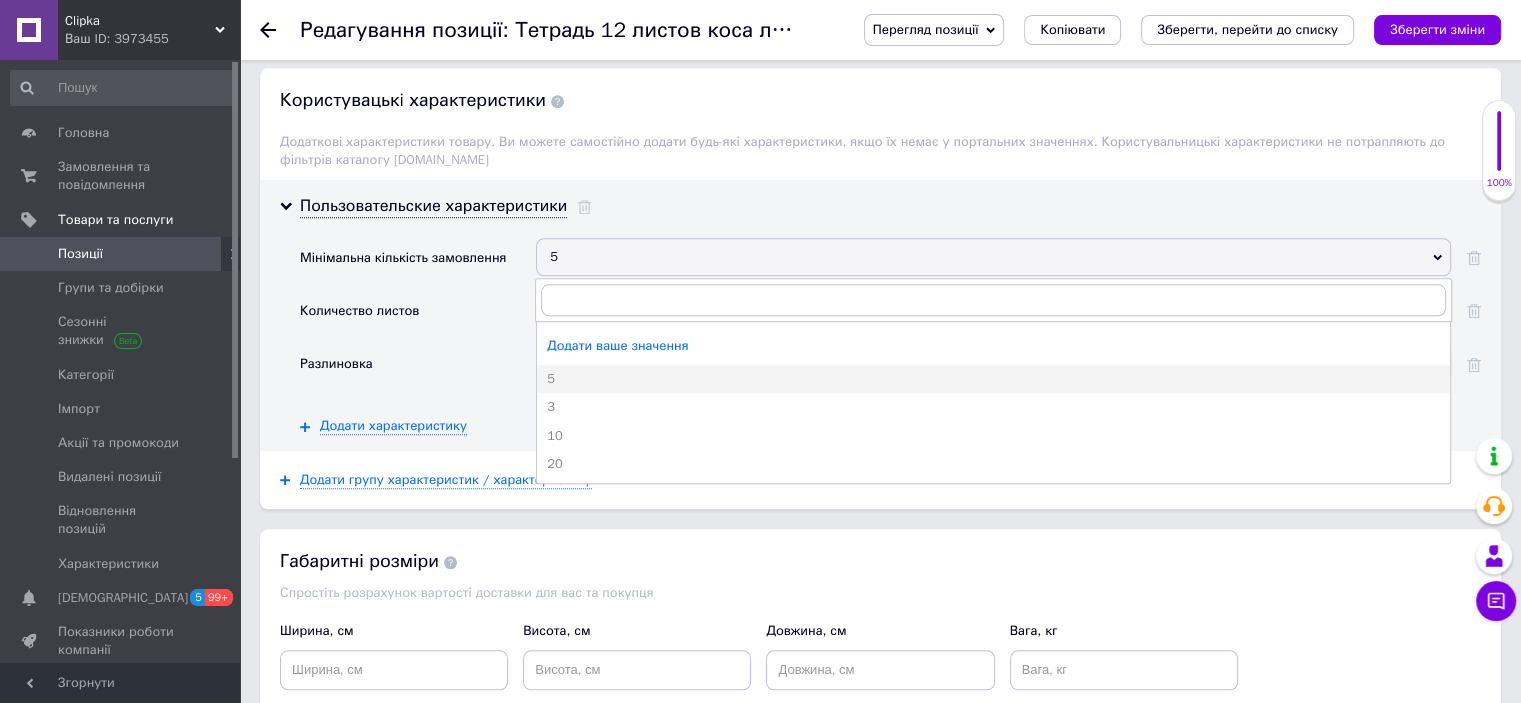 click on "5" at bounding box center [993, 257] 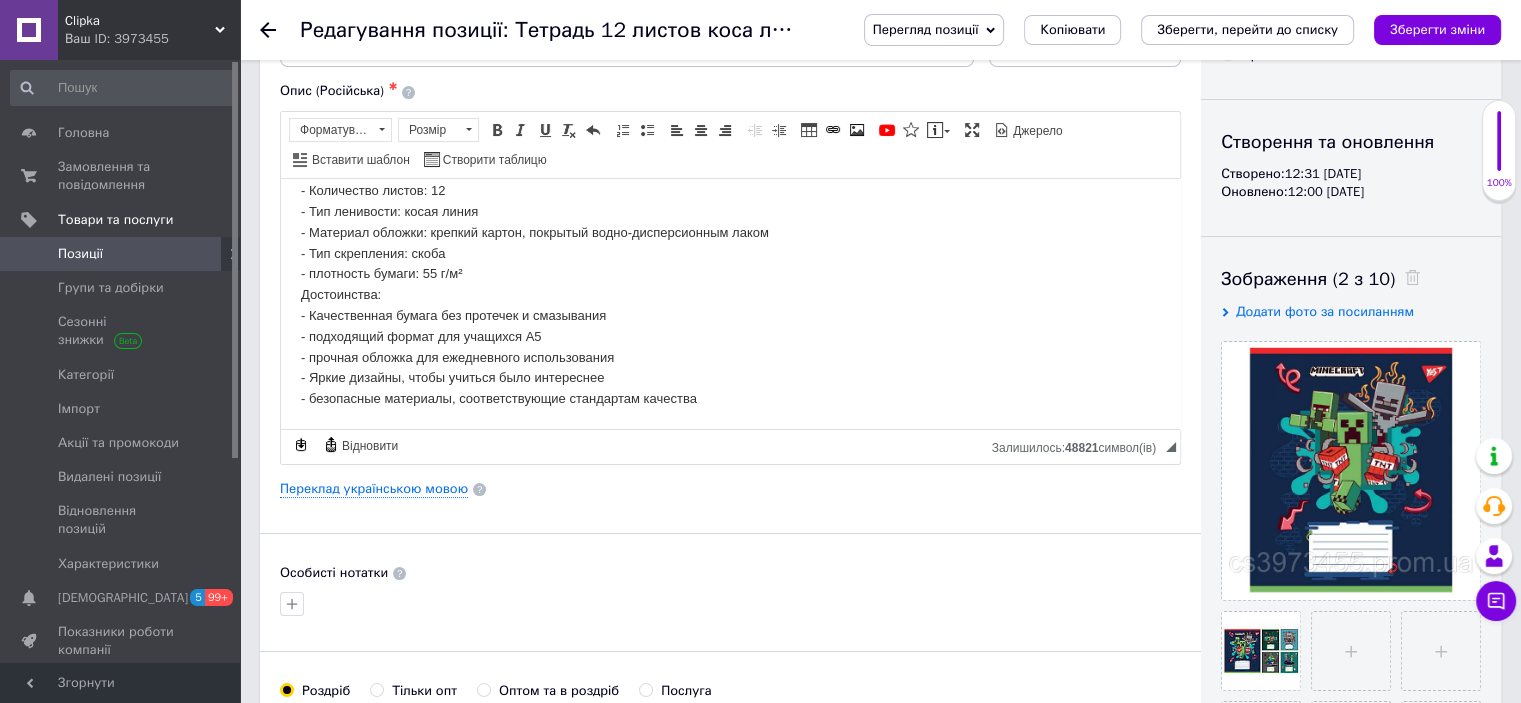 scroll, scrollTop: 0, scrollLeft: 0, axis: both 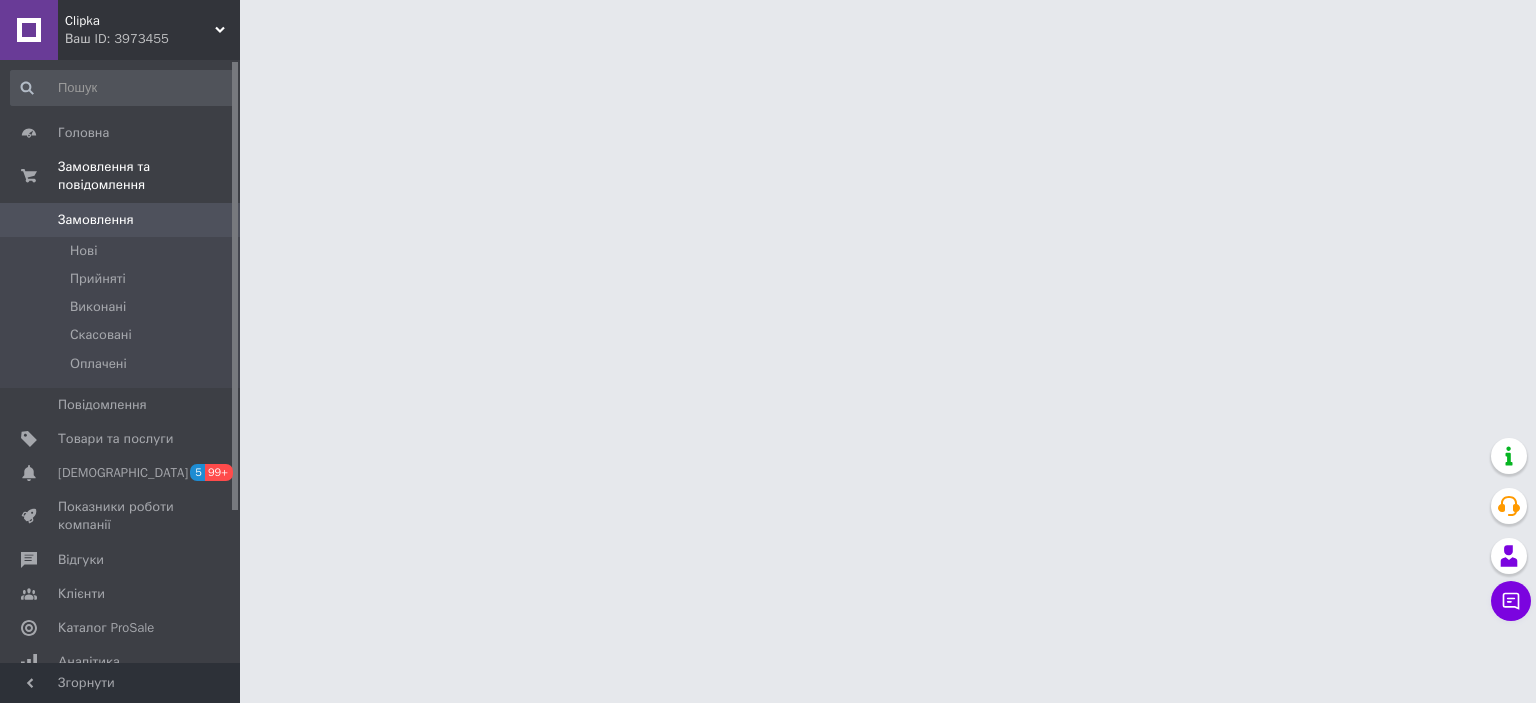 click on "Ваш ID: 3973455" at bounding box center [152, 39] 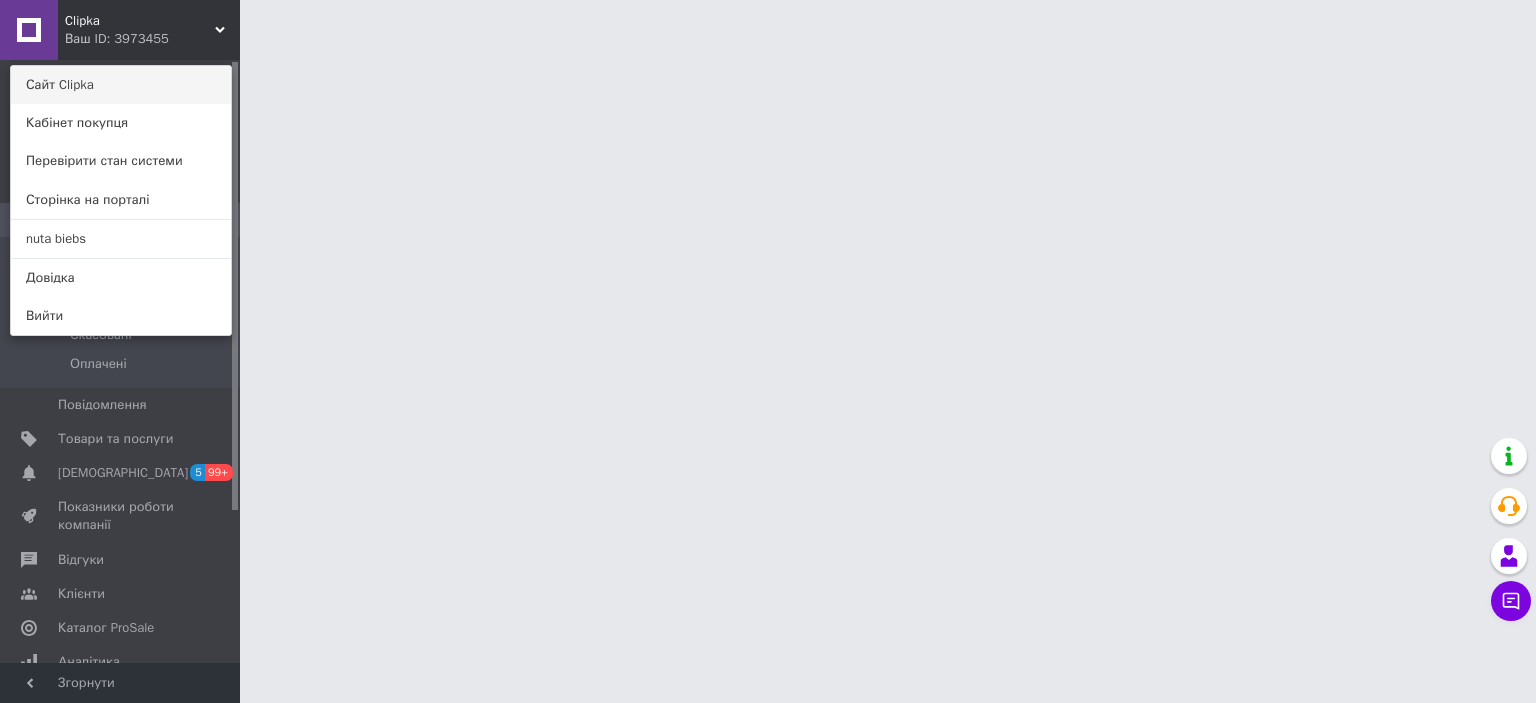 click on "Сайт Clipka" at bounding box center (121, 85) 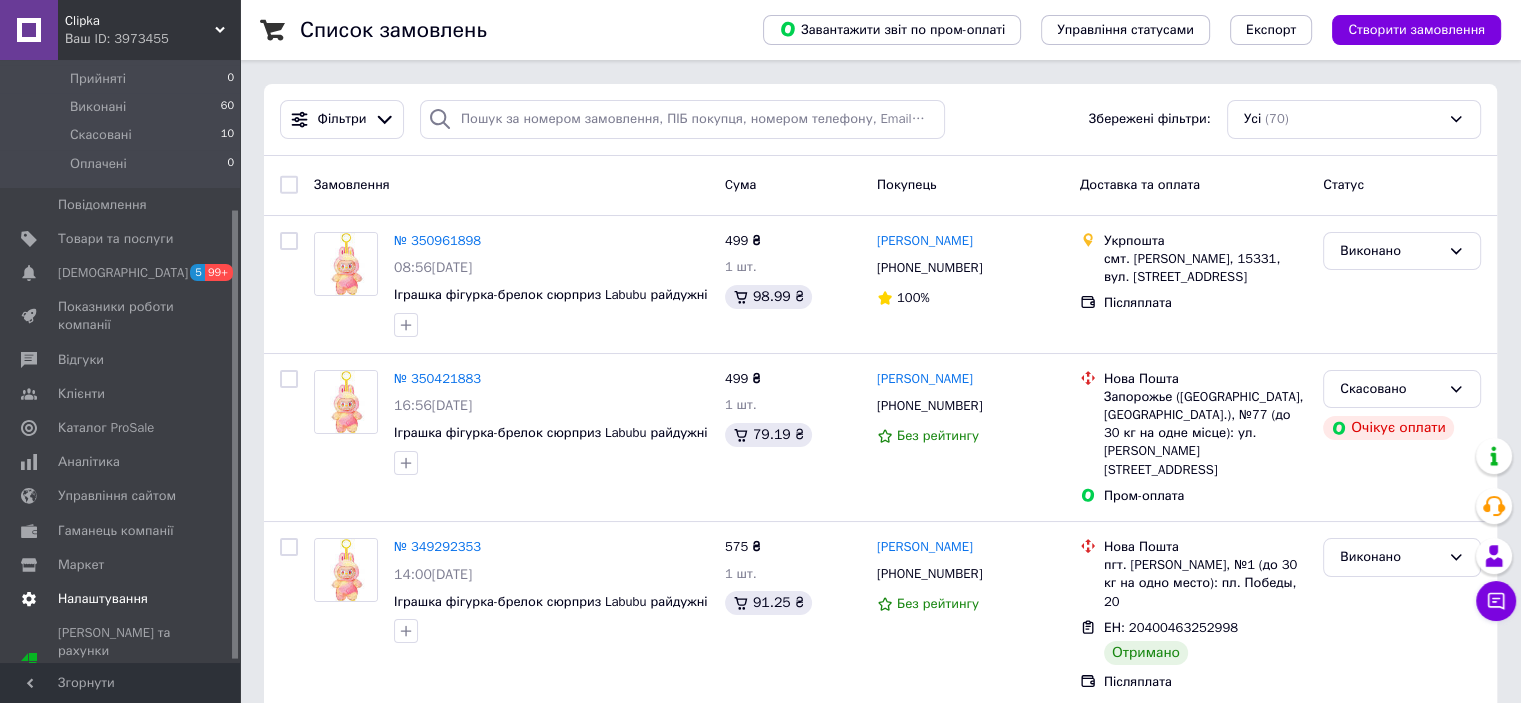 scroll, scrollTop: 204, scrollLeft: 0, axis: vertical 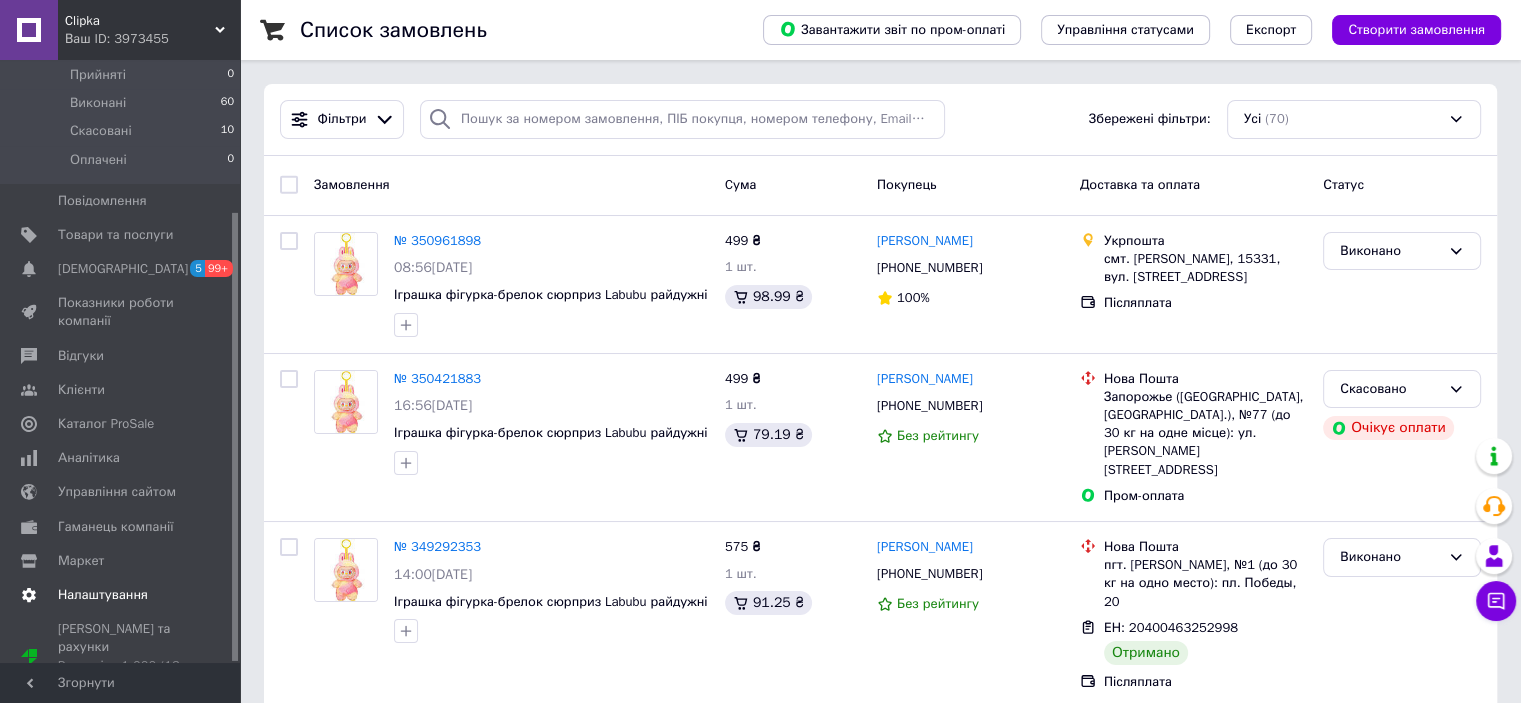 click on "Налаштування" at bounding box center [103, 595] 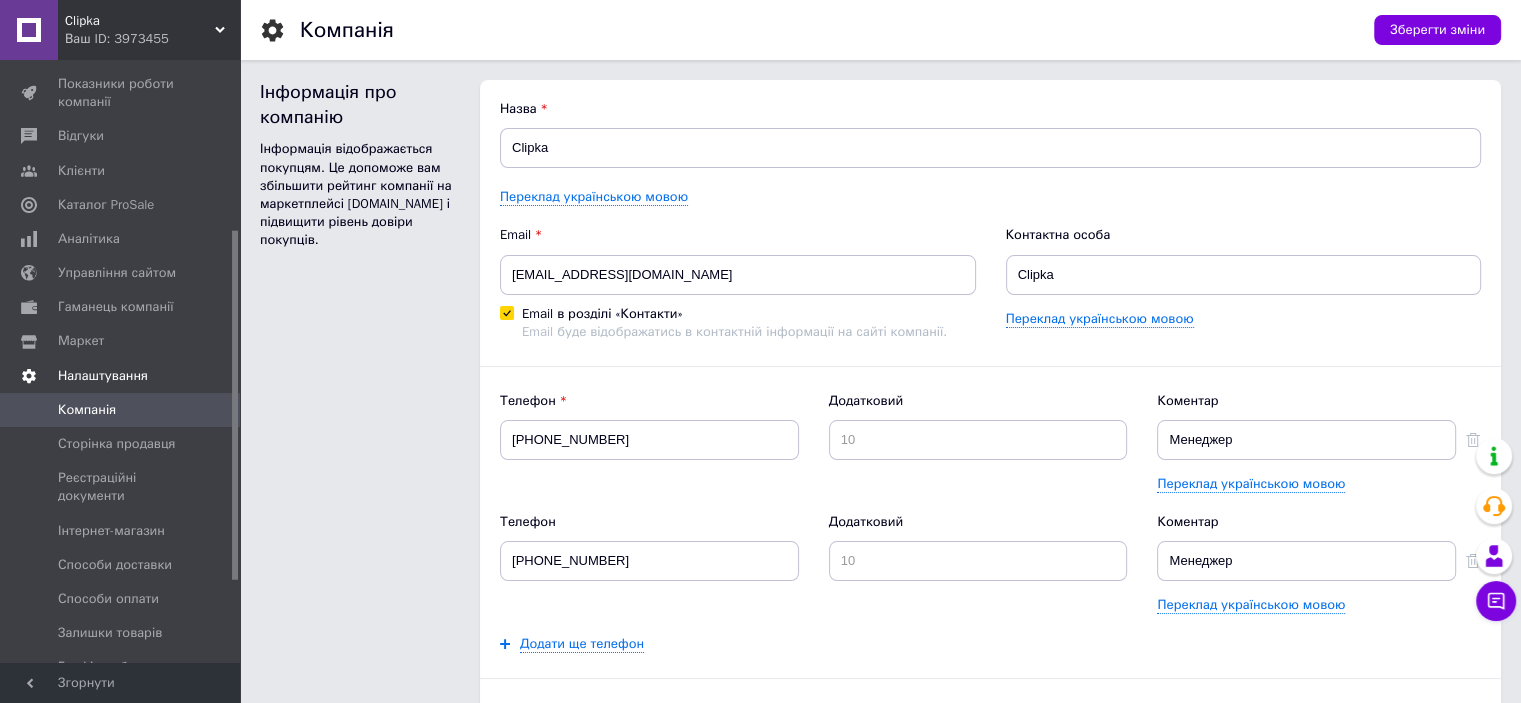scroll, scrollTop: 304, scrollLeft: 0, axis: vertical 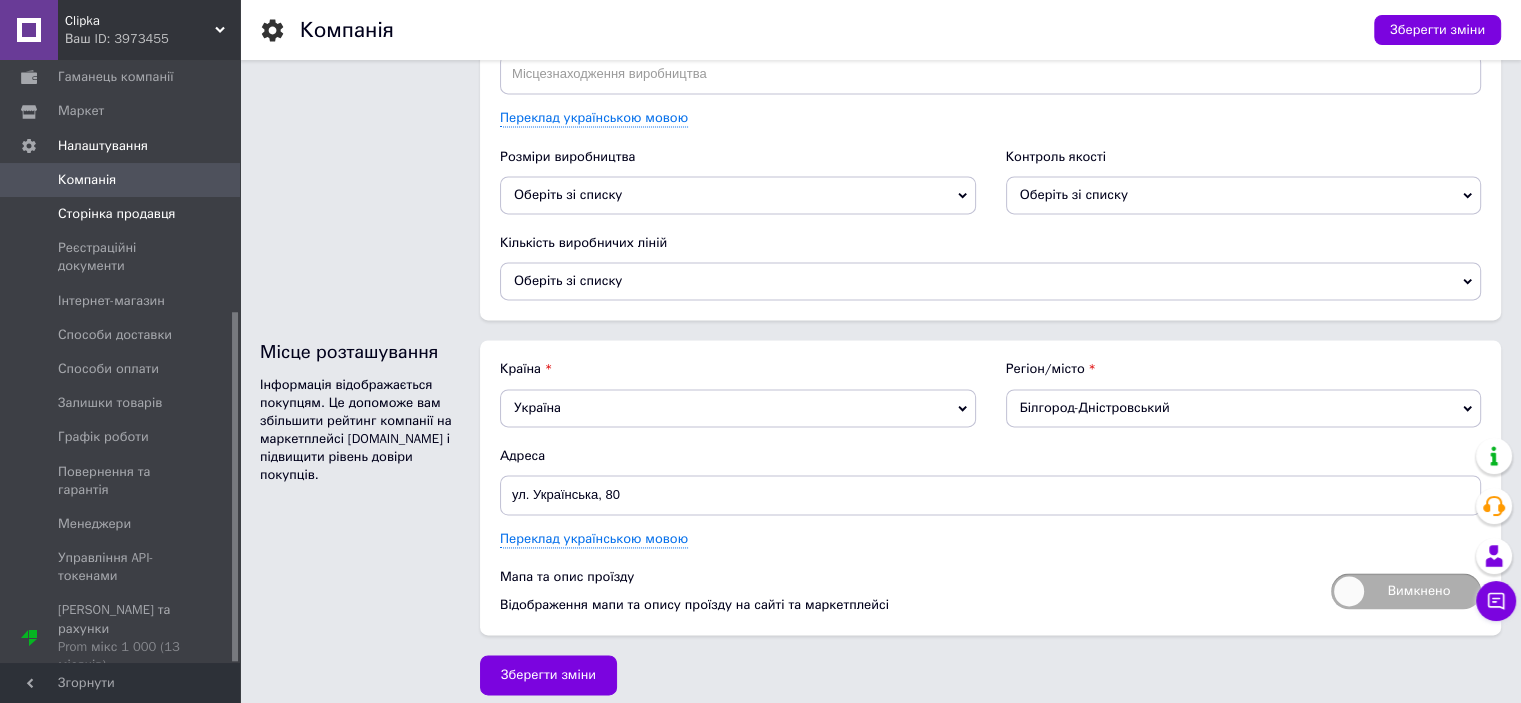 click on "Сторінка продавця" at bounding box center (123, 214) 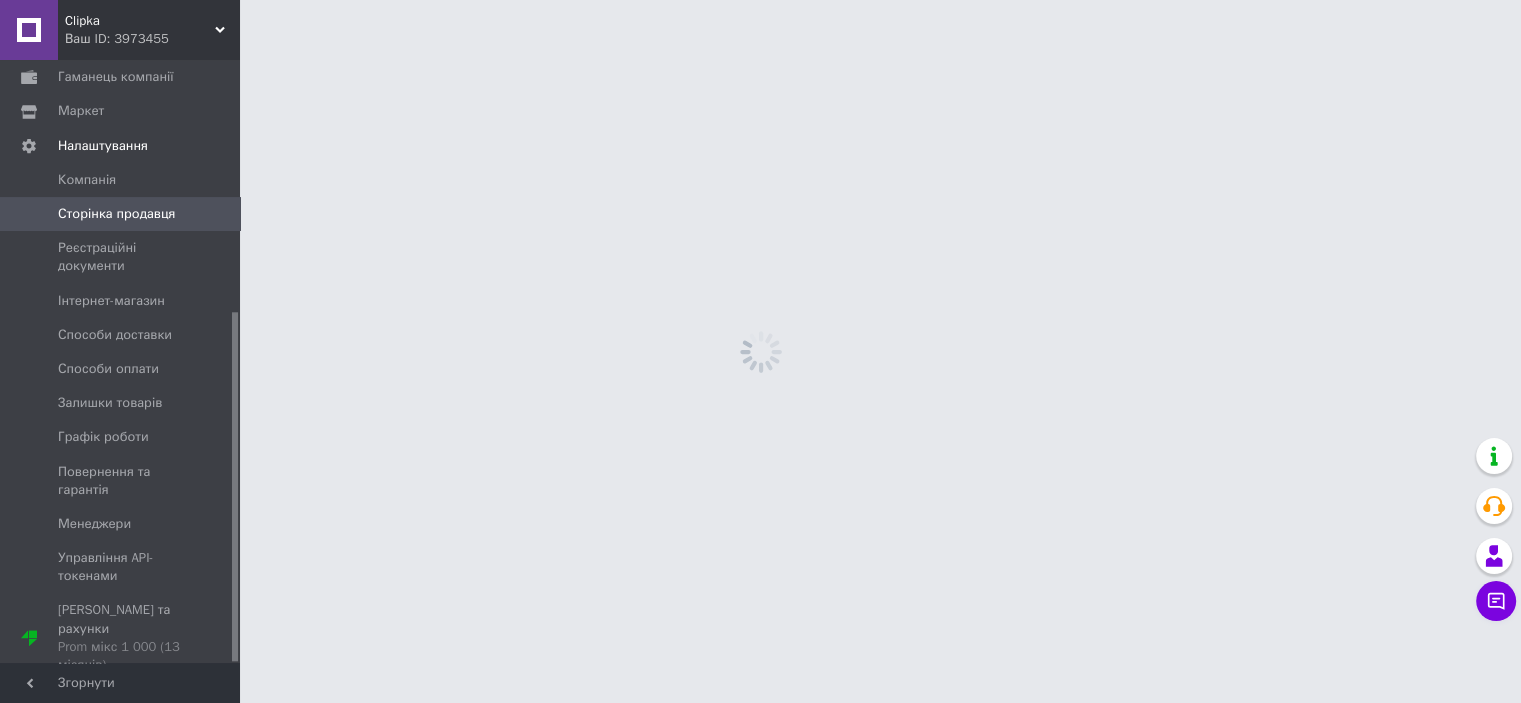 scroll, scrollTop: 0, scrollLeft: 0, axis: both 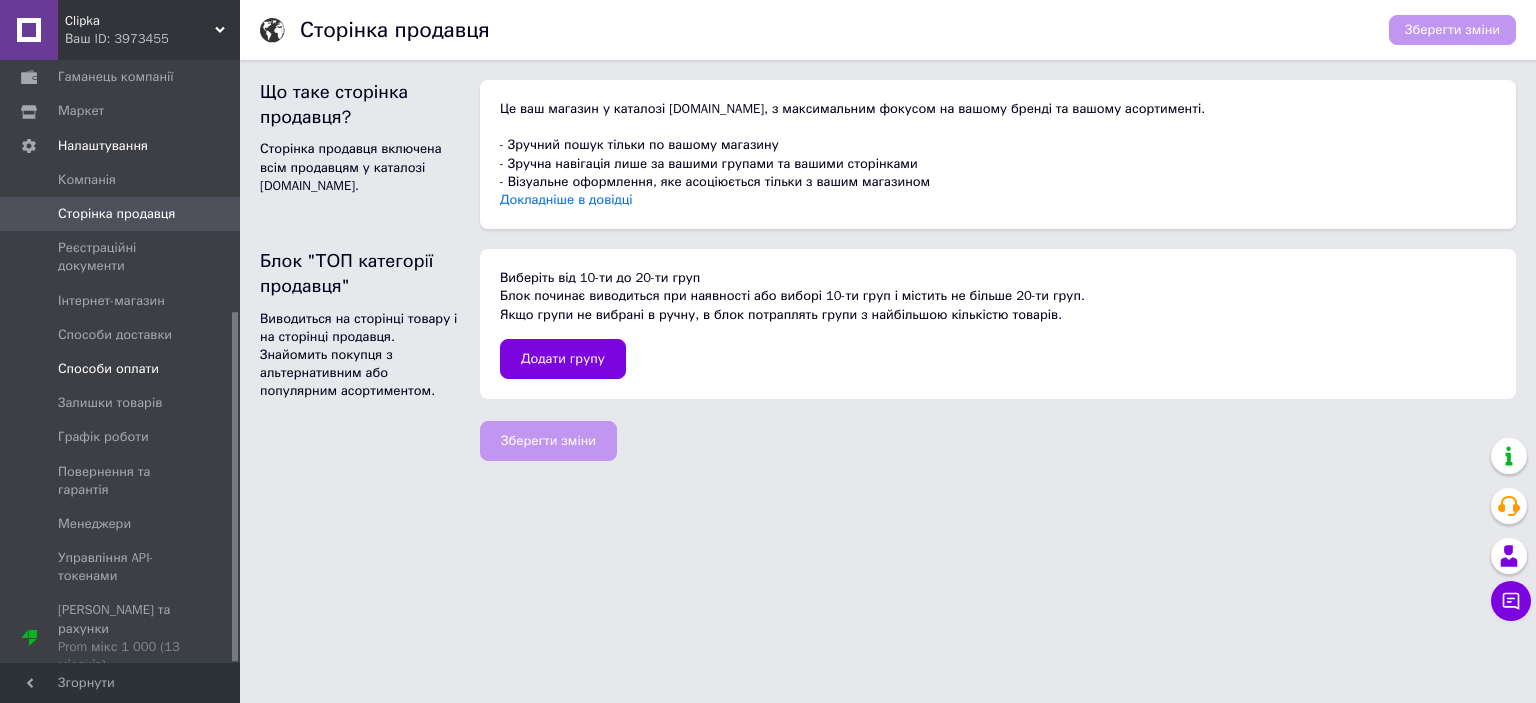 click on "Способи оплати" at bounding box center [108, 369] 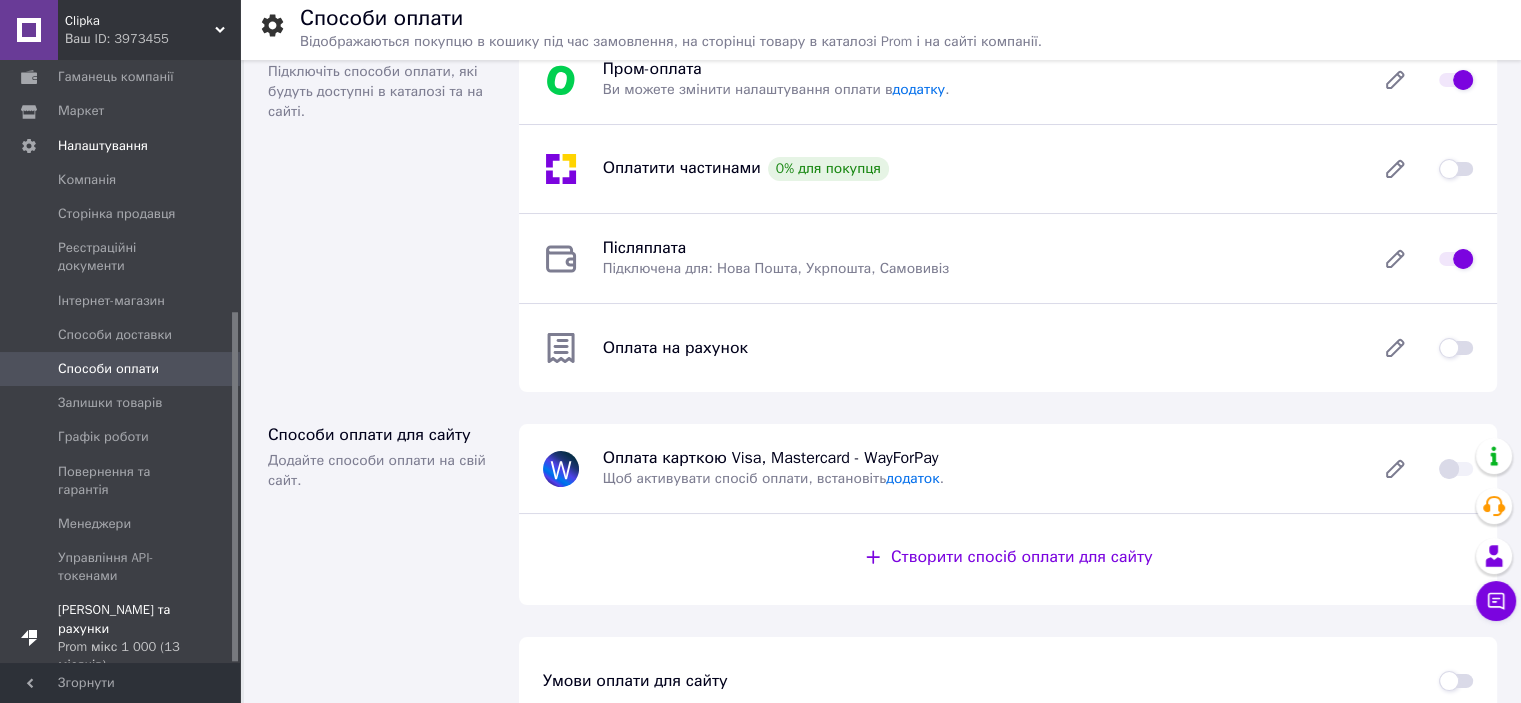 scroll, scrollTop: 84, scrollLeft: 0, axis: vertical 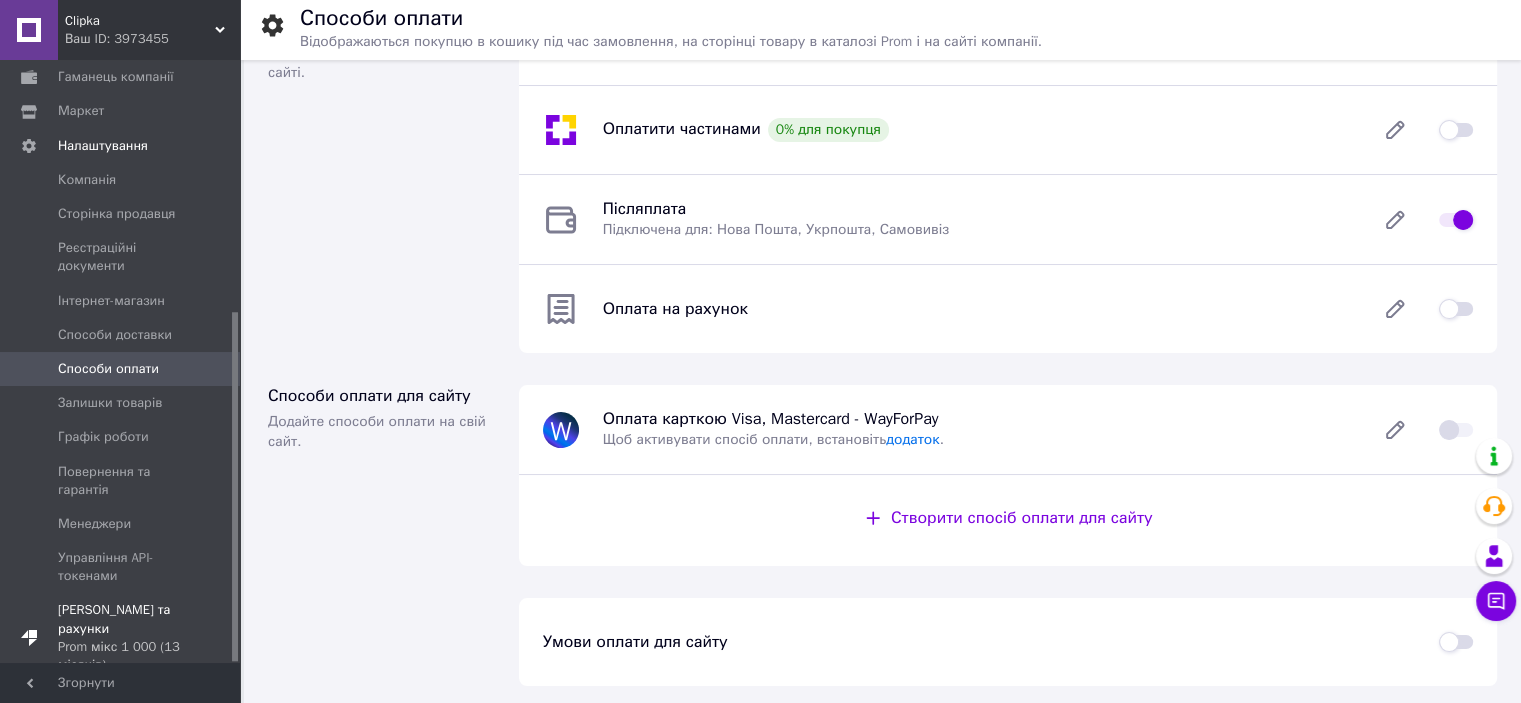 click on "Тарифи та рахунки Prom мікс 1 000 (13 місяців)" at bounding box center [121, 637] 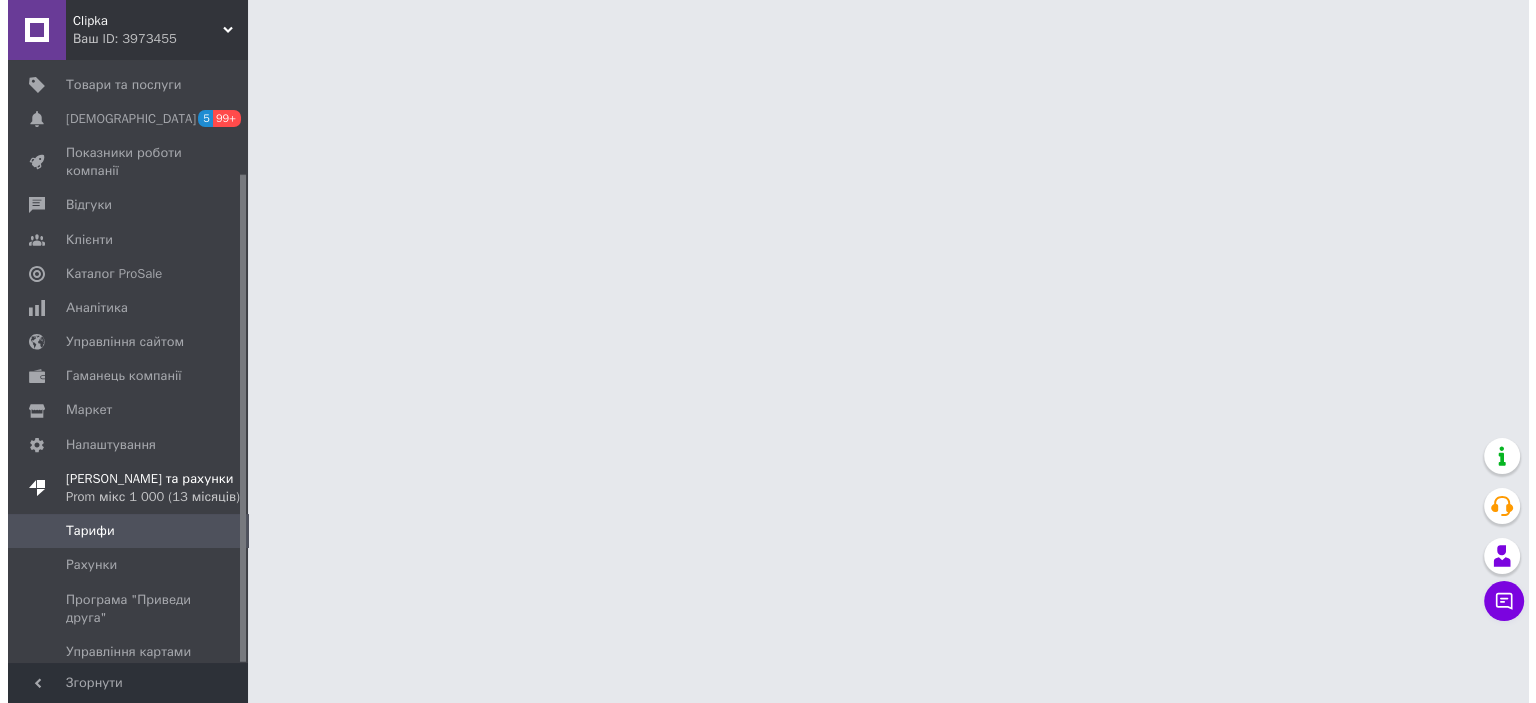scroll, scrollTop: 0, scrollLeft: 0, axis: both 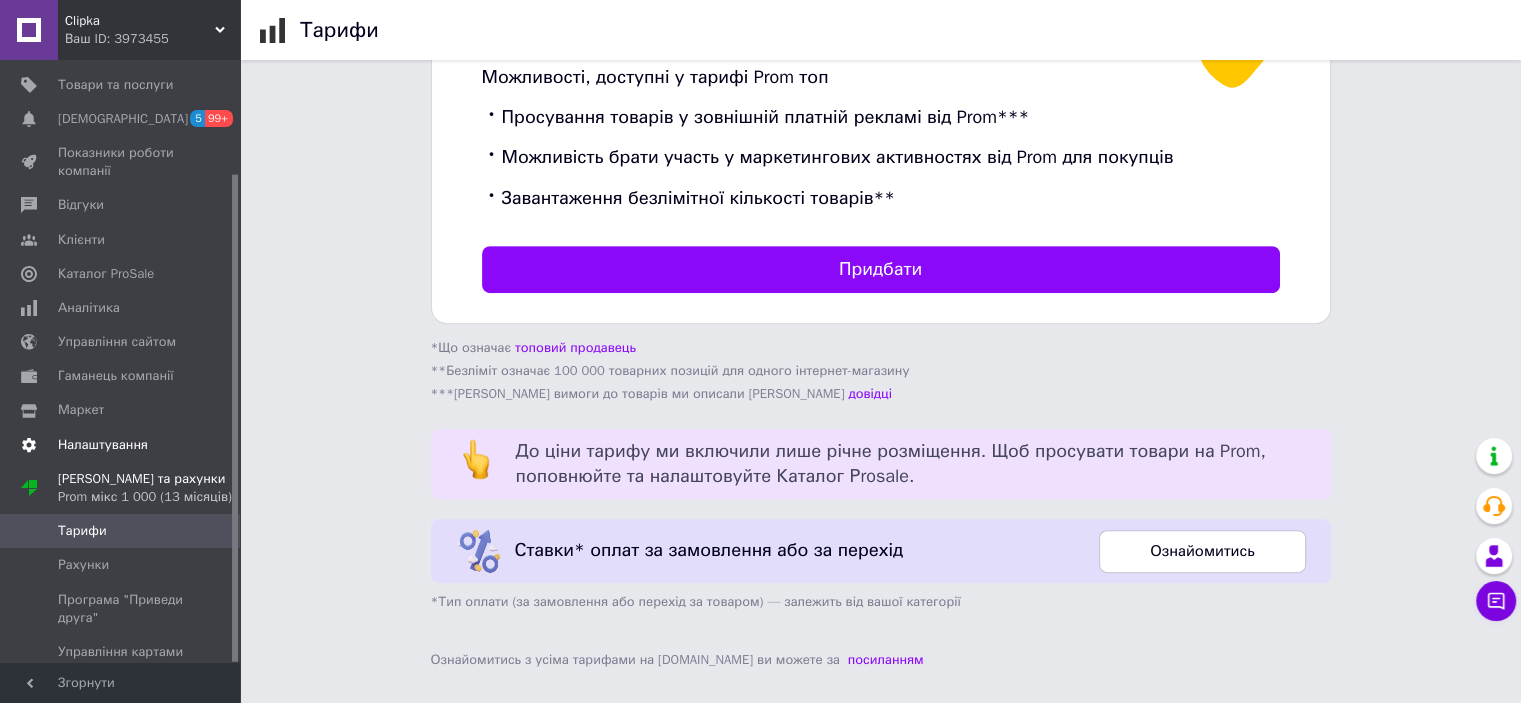 click on "Налаштування" at bounding box center (103, 445) 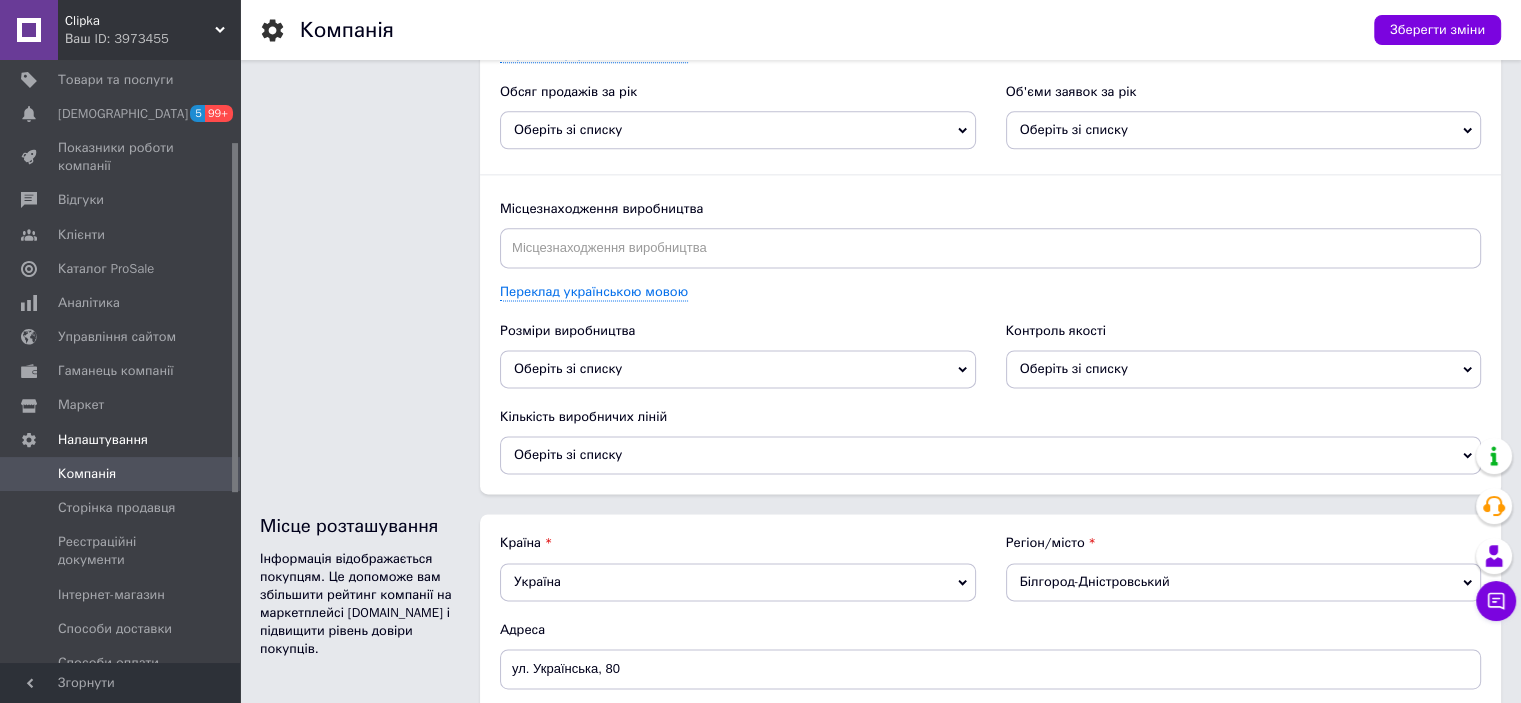 scroll, scrollTop: 2774, scrollLeft: 0, axis: vertical 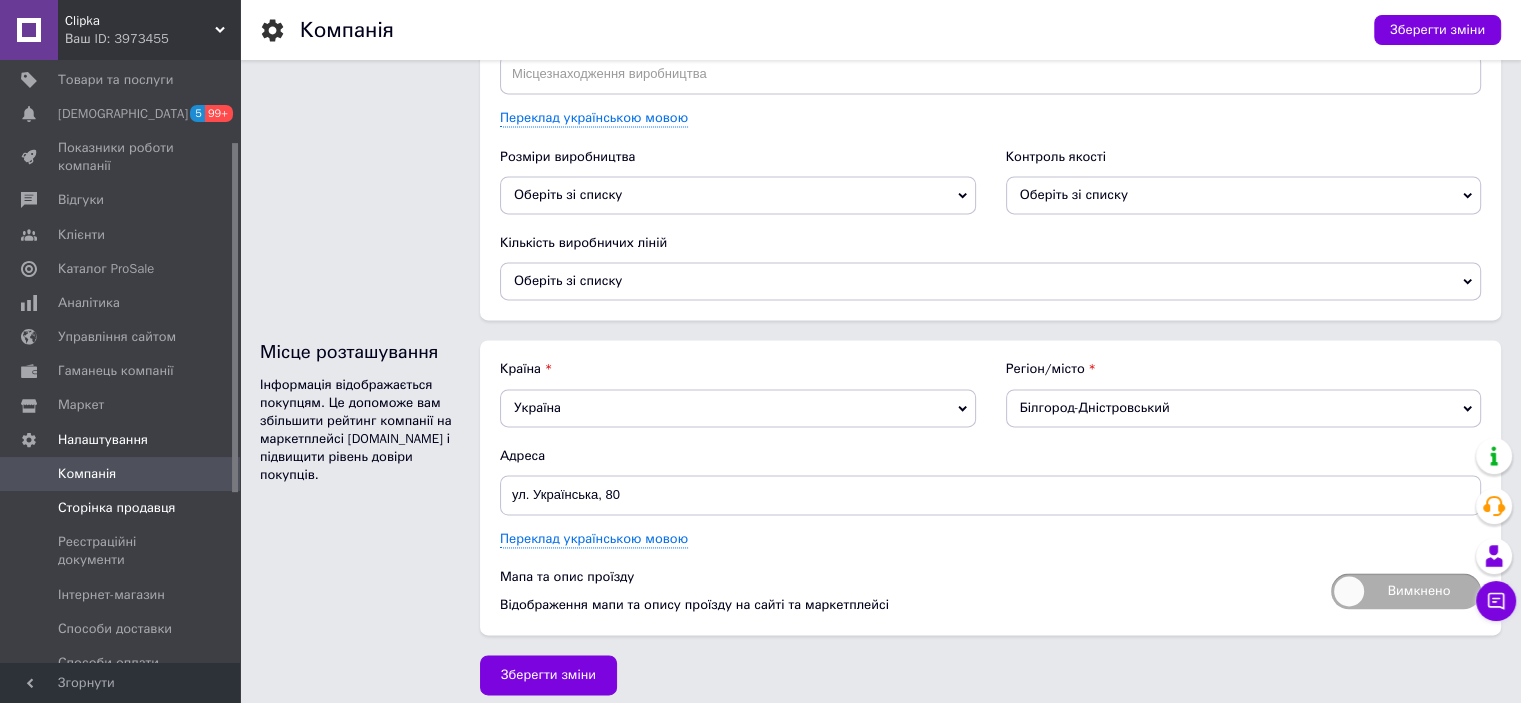 click on "Сторінка продавця" at bounding box center (116, 508) 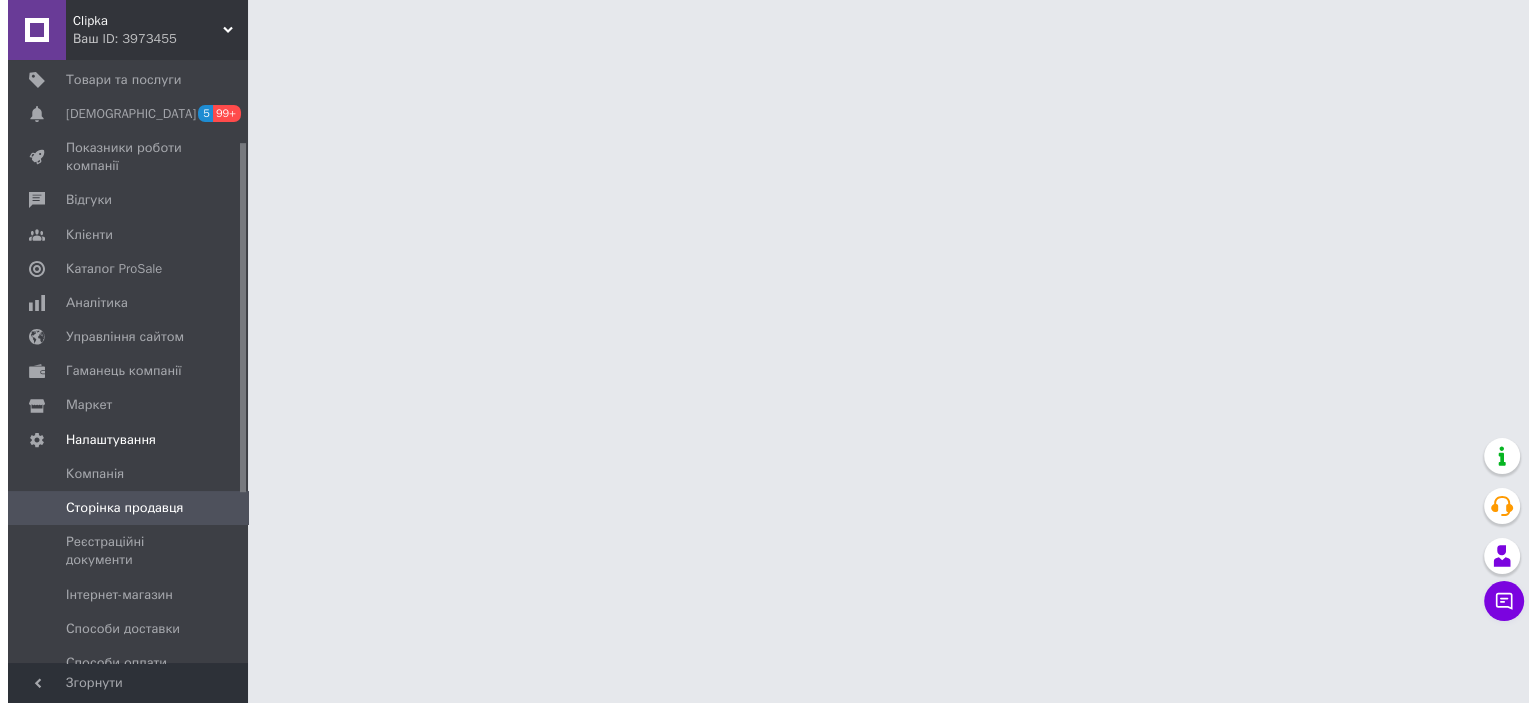 scroll, scrollTop: 0, scrollLeft: 0, axis: both 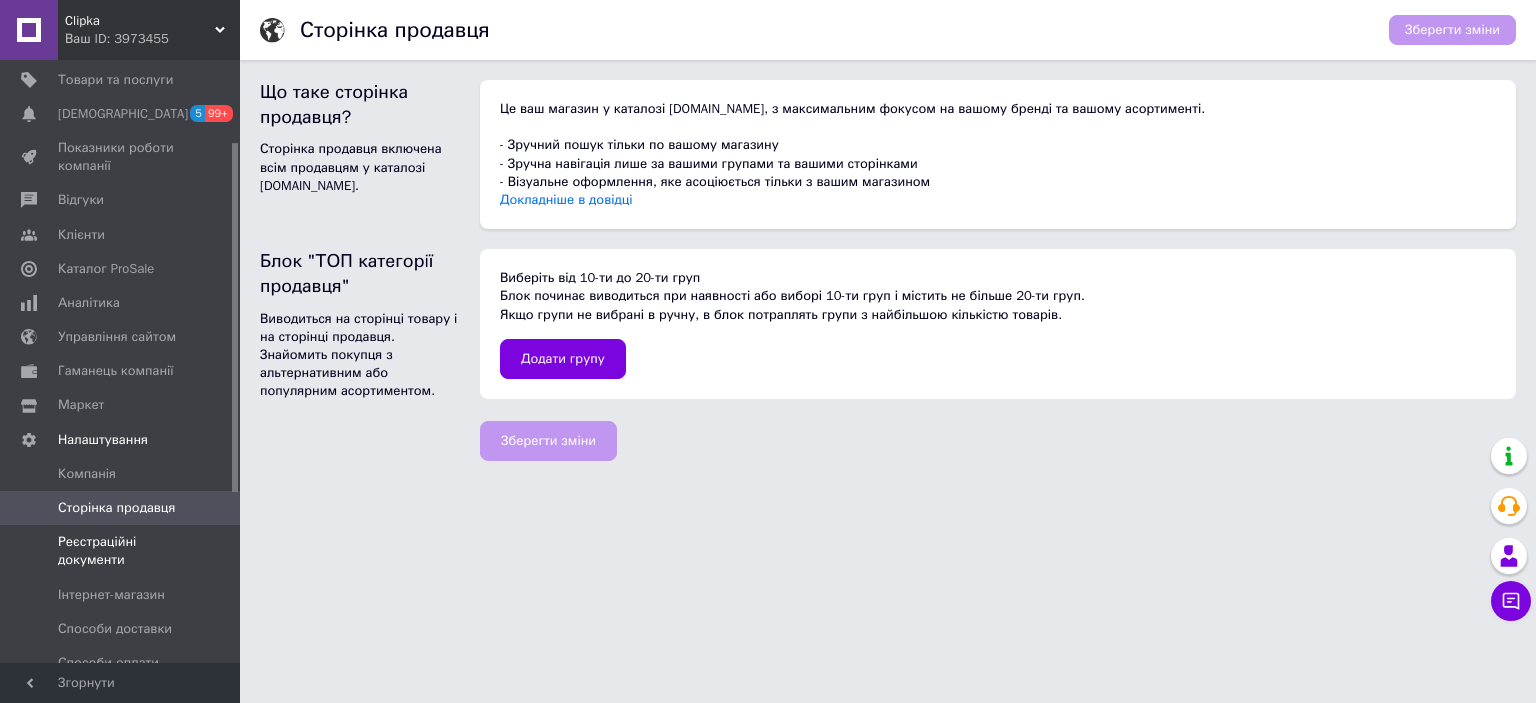 click on "Реєстраційні документи" at bounding box center (121, 551) 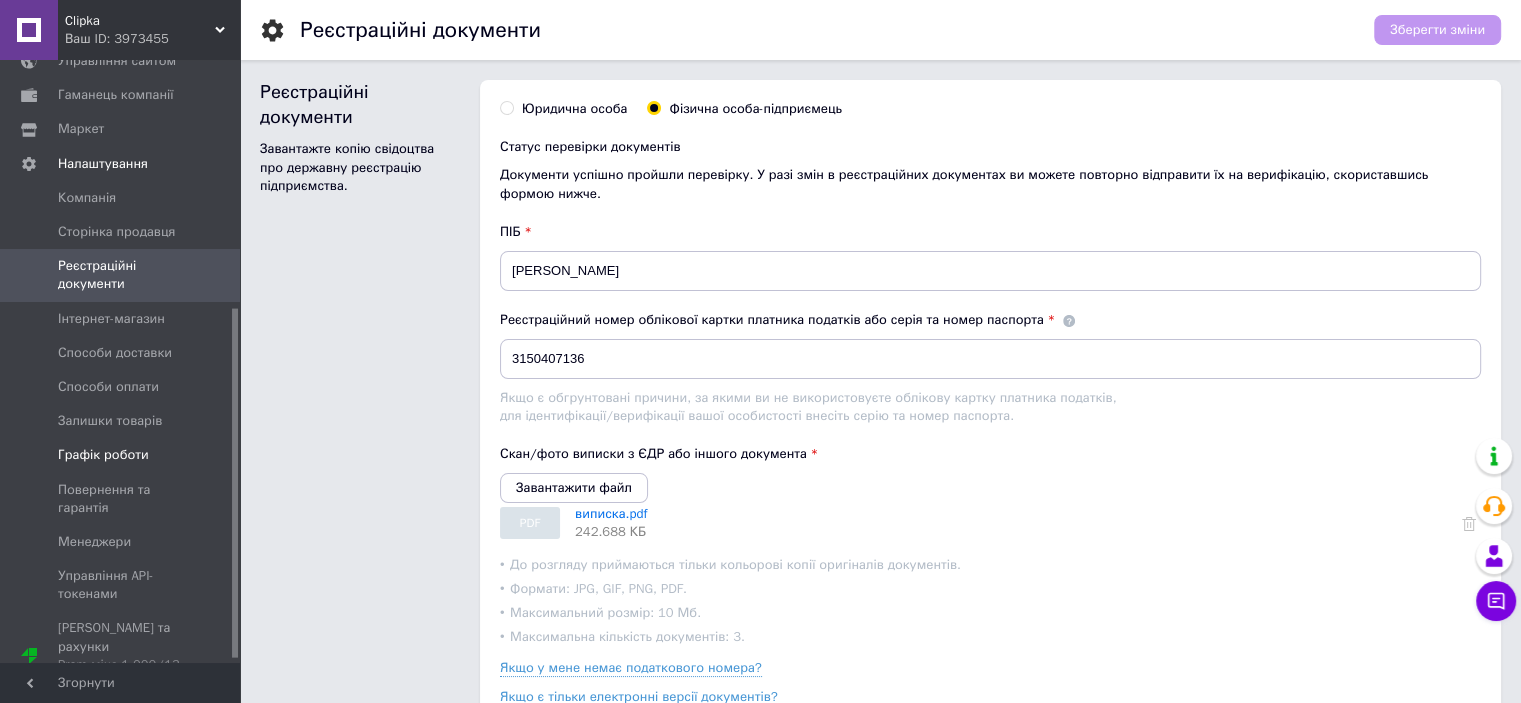 scroll, scrollTop: 434, scrollLeft: 0, axis: vertical 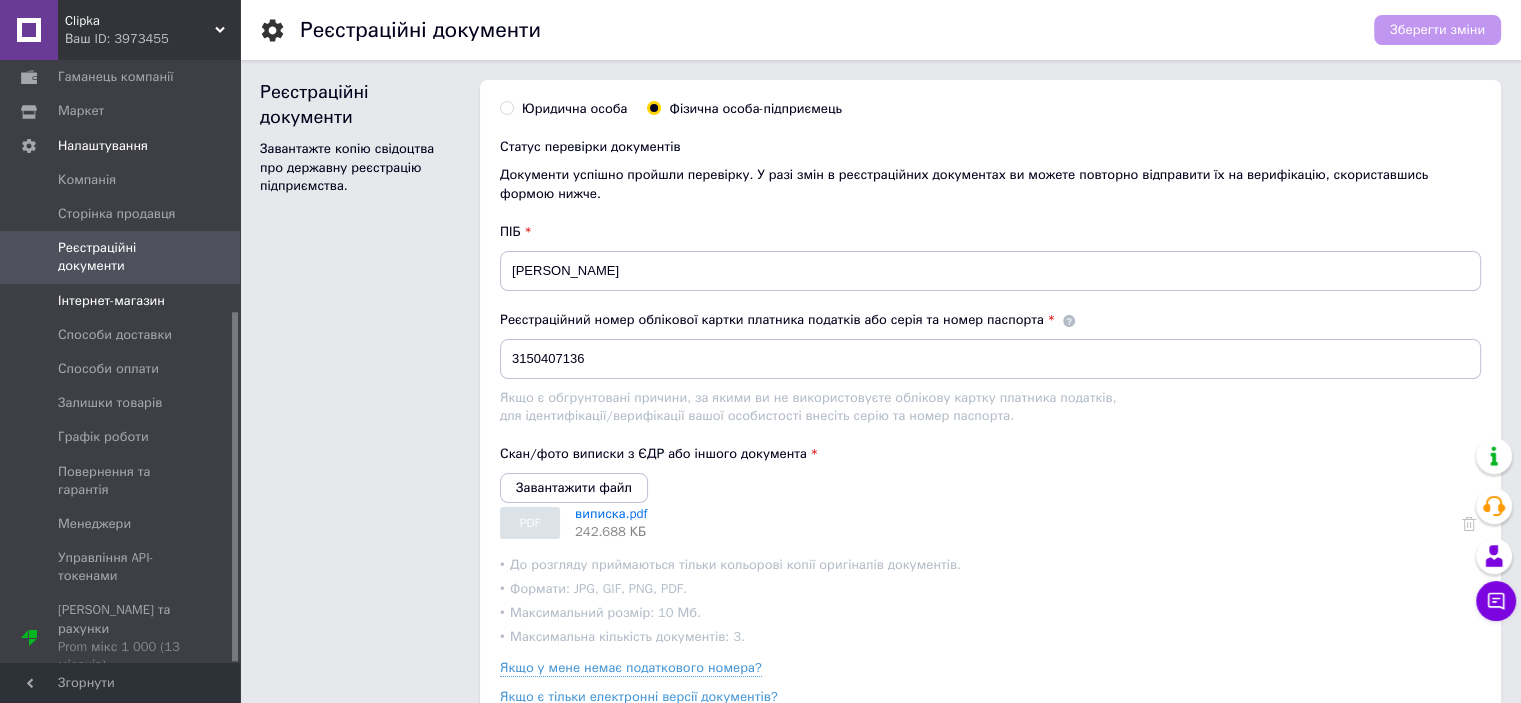 click on "Інтернет-магазин" at bounding box center (111, 301) 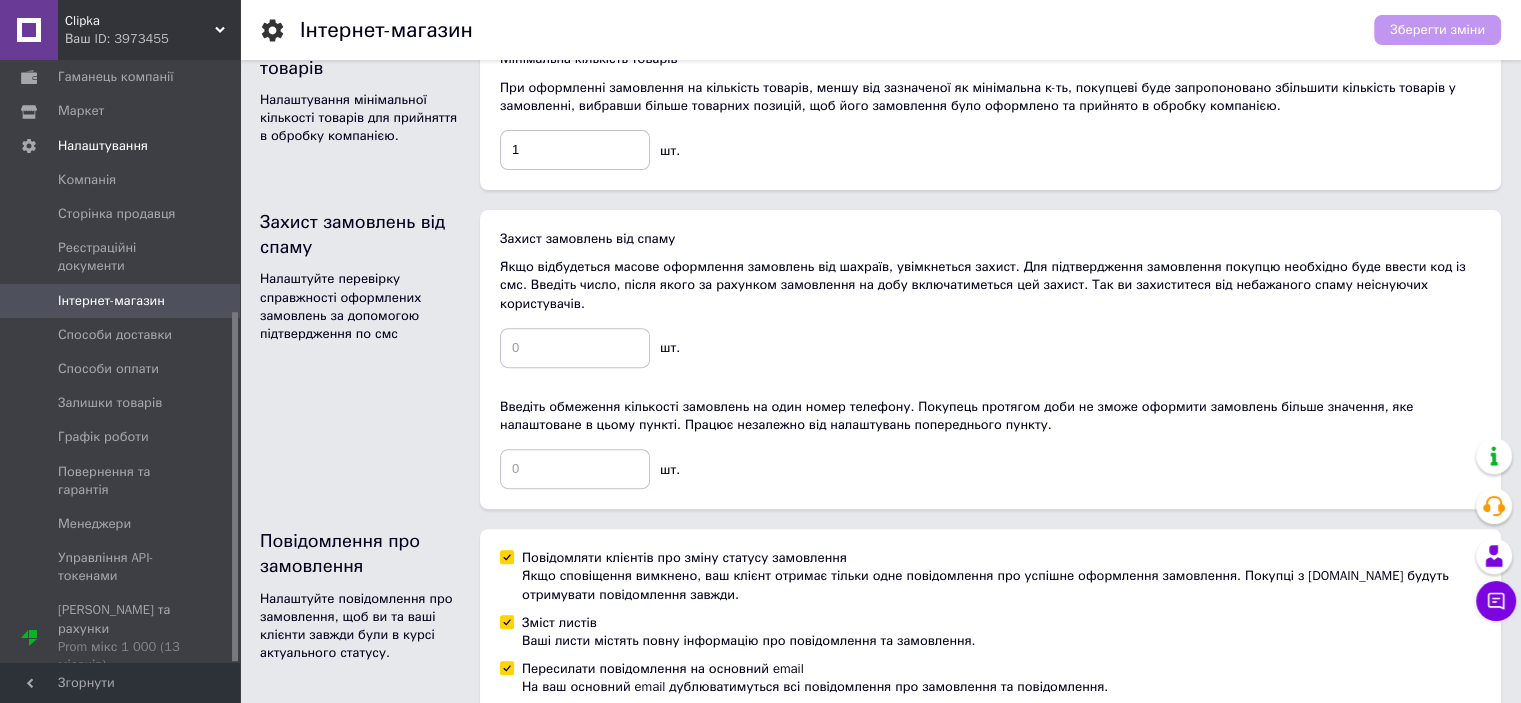 scroll, scrollTop: 700, scrollLeft: 0, axis: vertical 